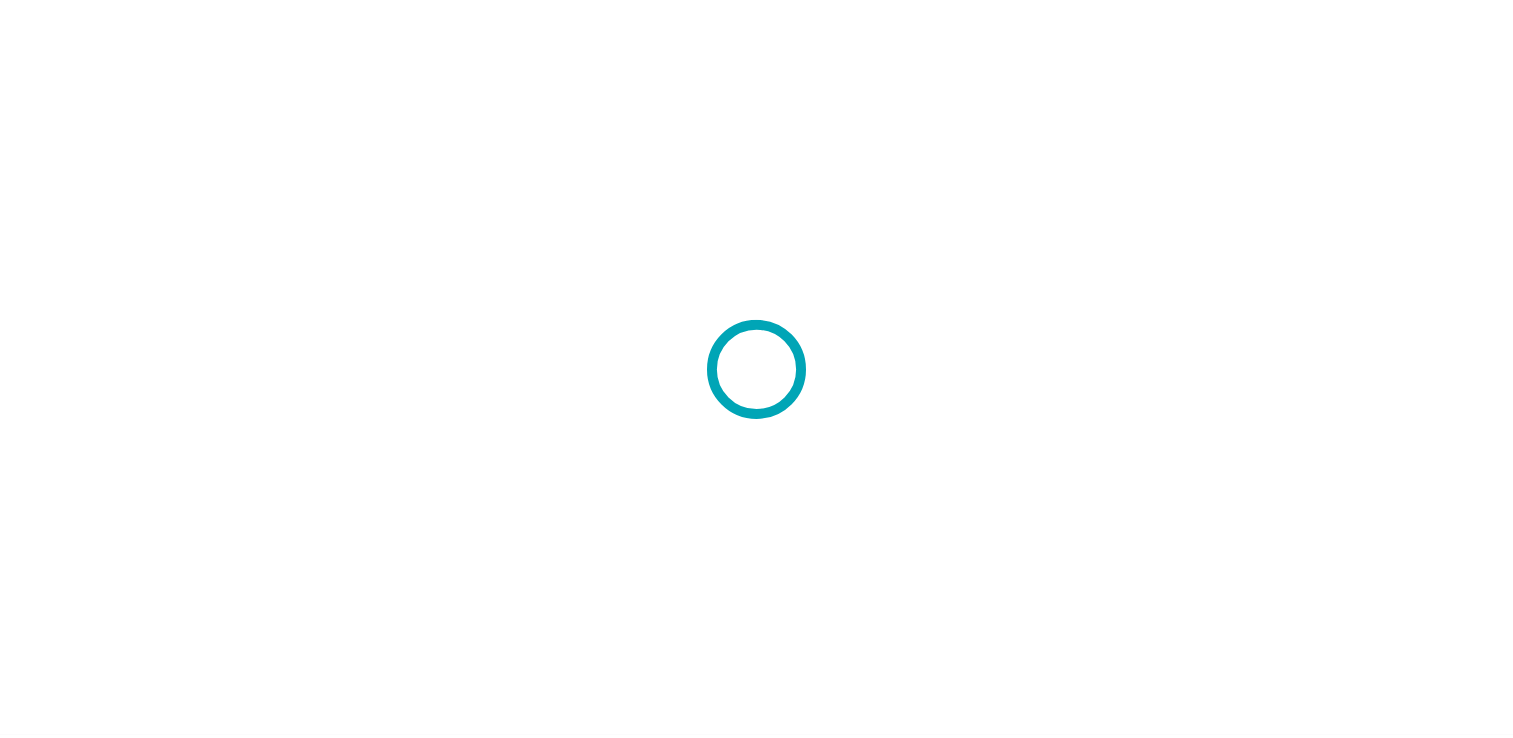 scroll, scrollTop: 0, scrollLeft: 0, axis: both 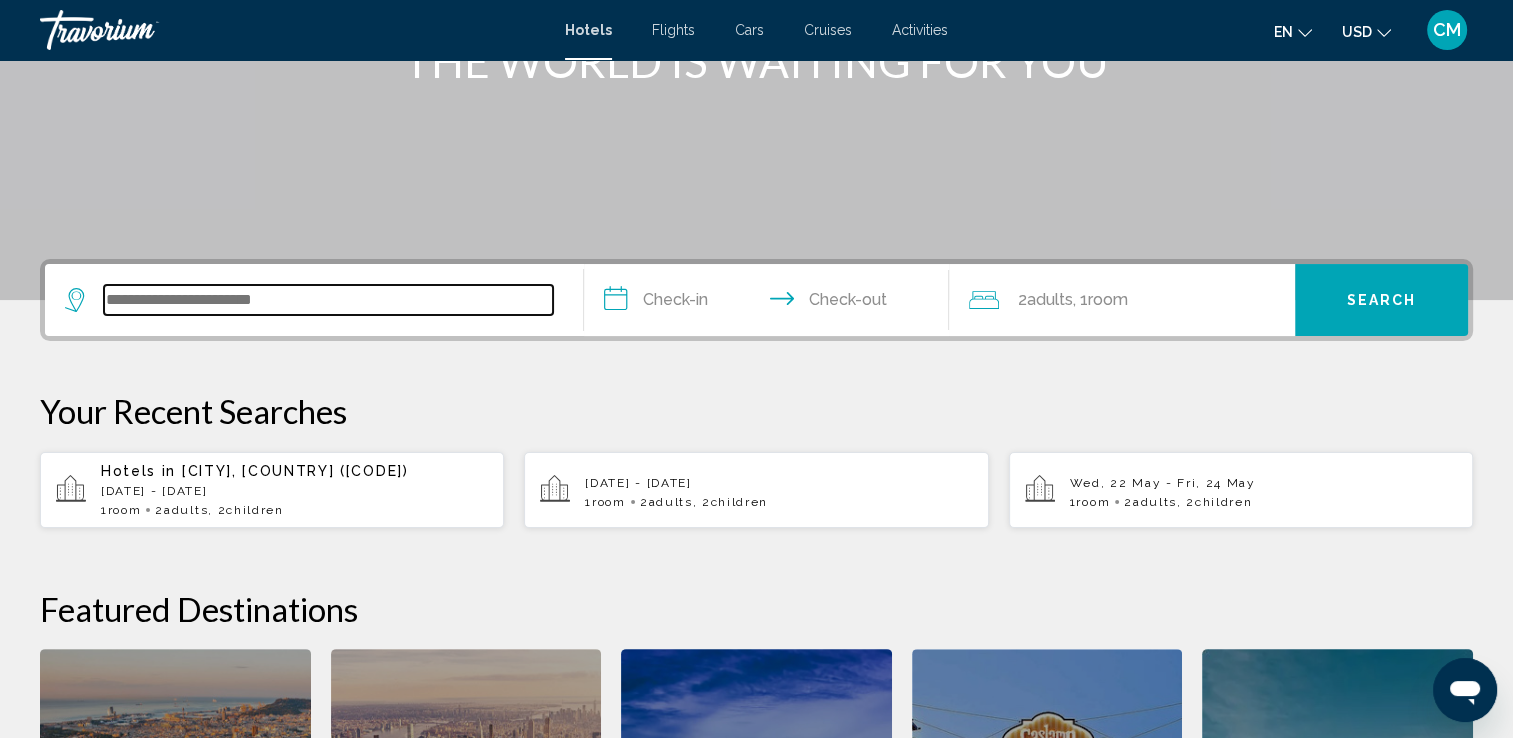click at bounding box center [328, 300] 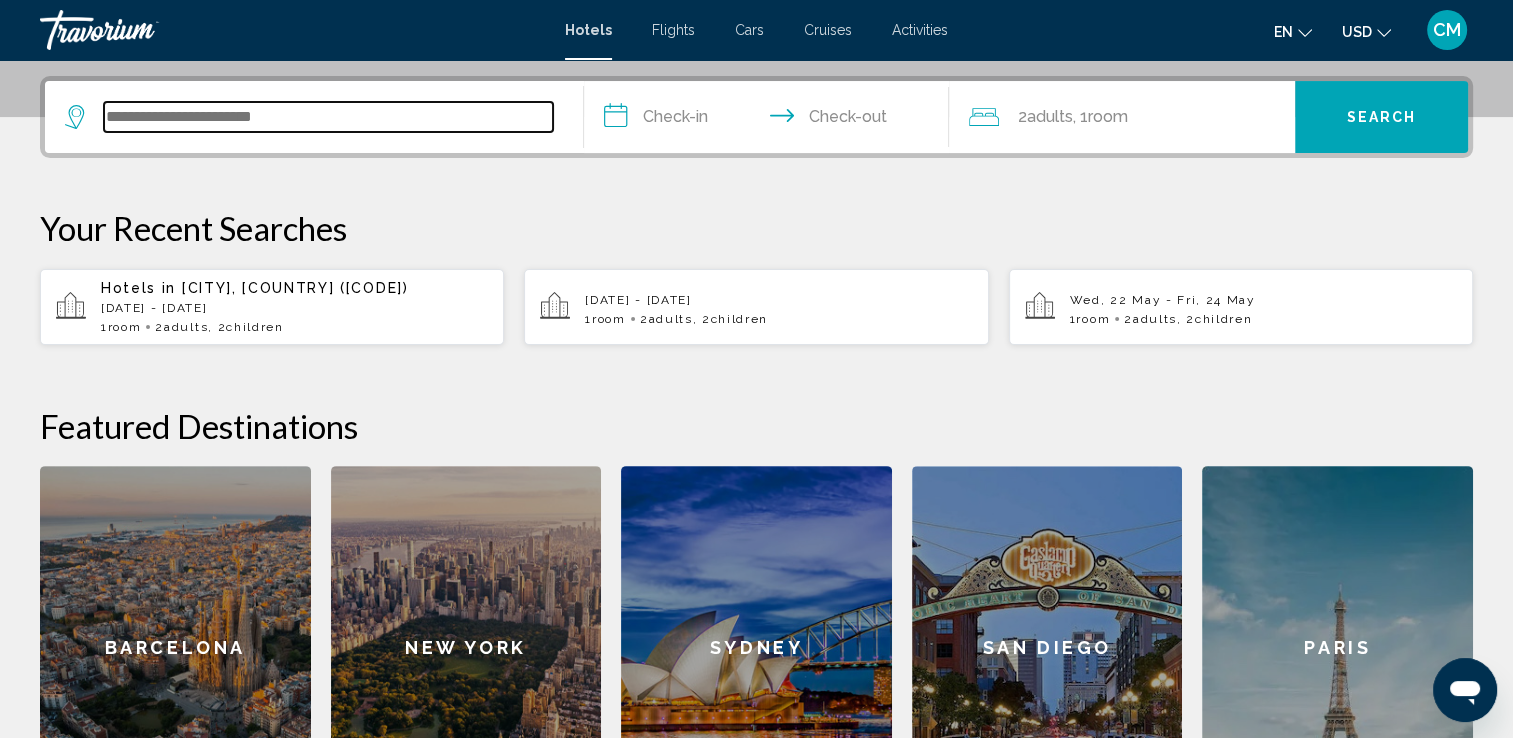 scroll, scrollTop: 493, scrollLeft: 0, axis: vertical 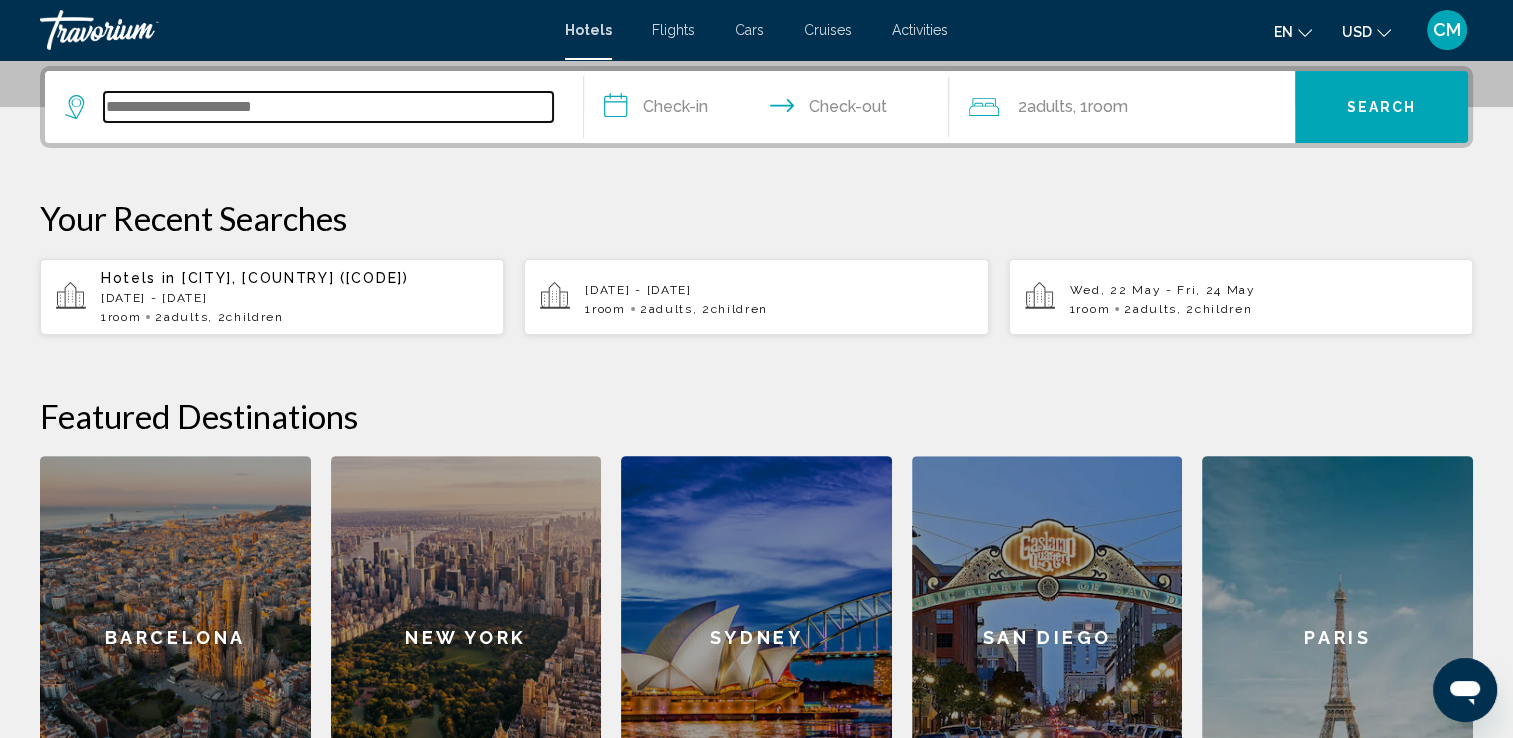 click at bounding box center [328, 107] 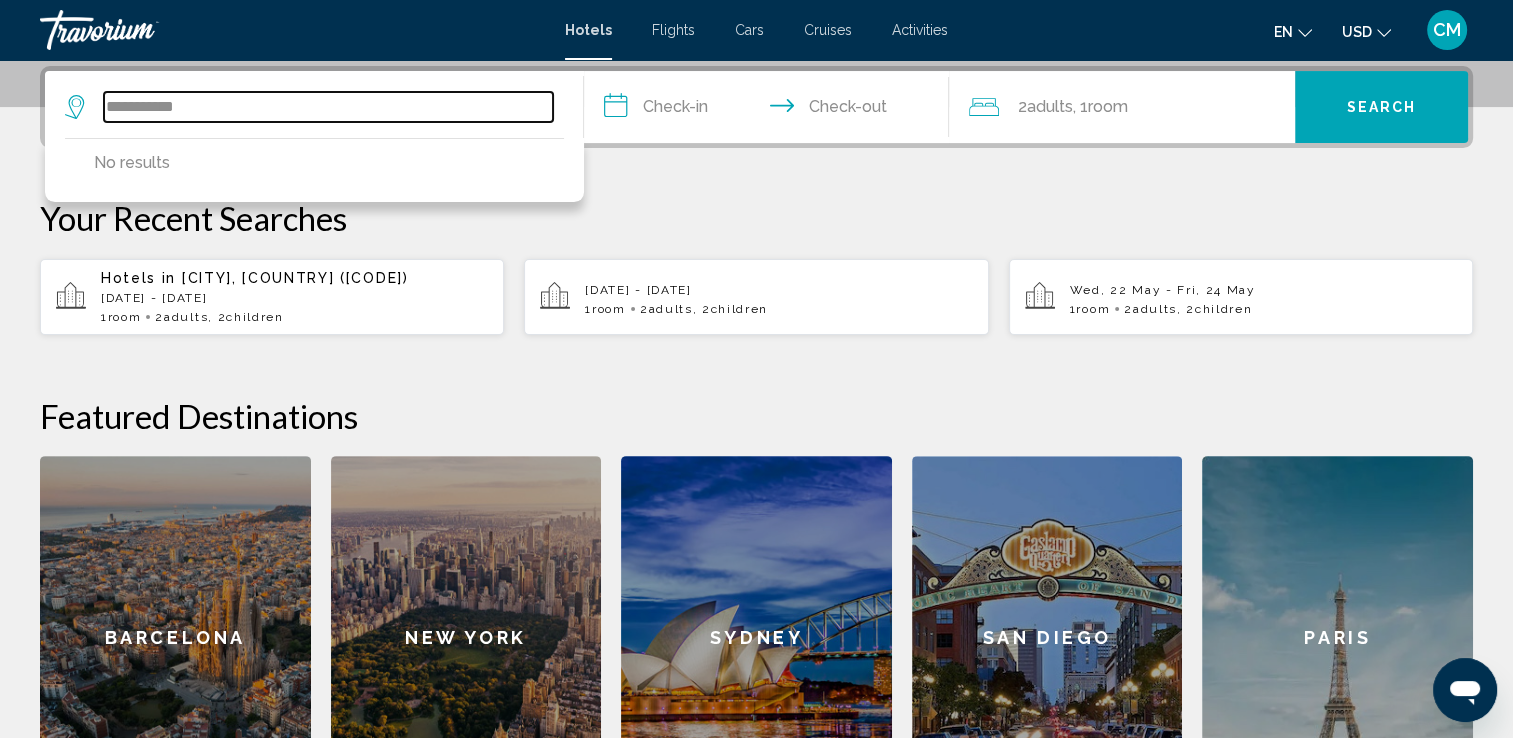 type on "**********" 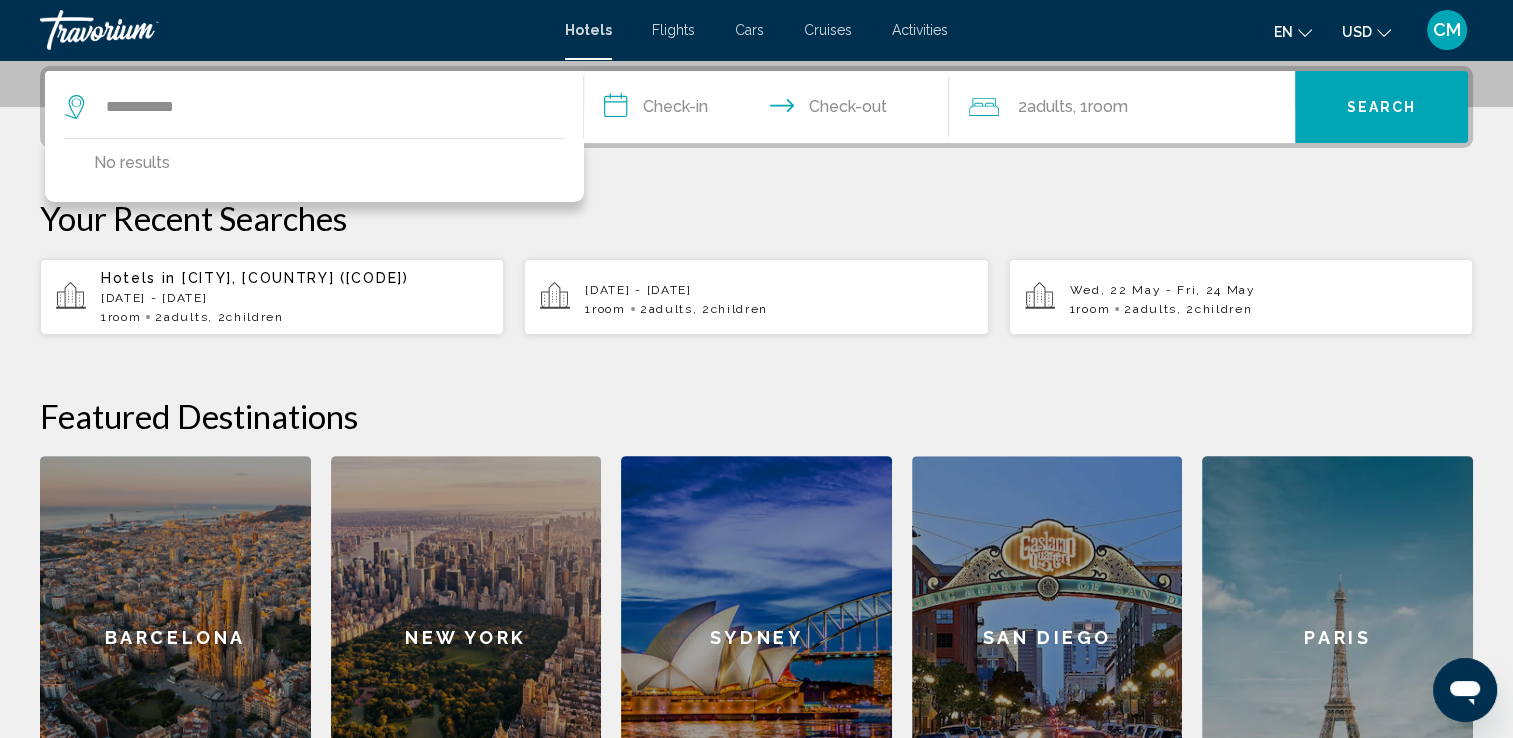 click on "**********" at bounding box center [771, 110] 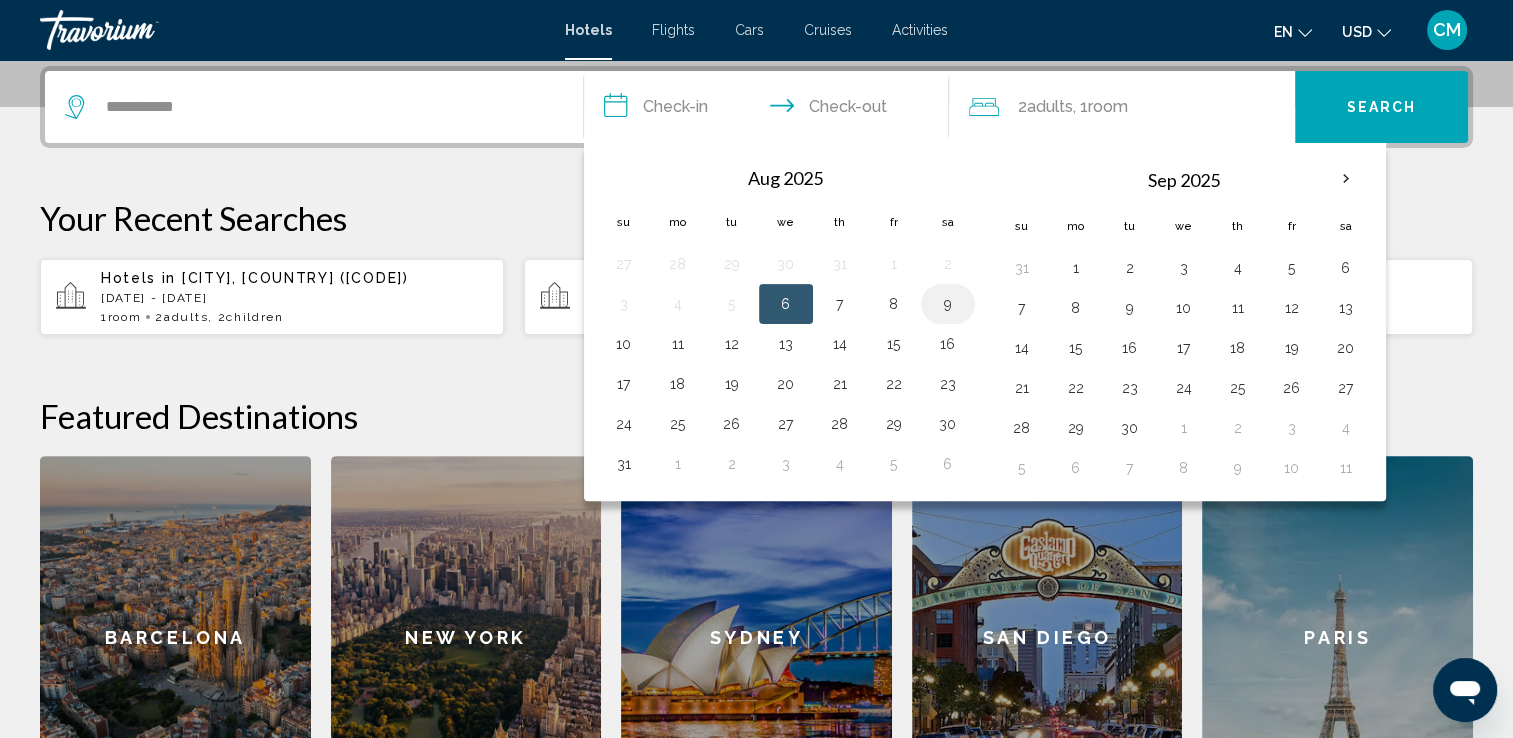click on "9" at bounding box center [948, 304] 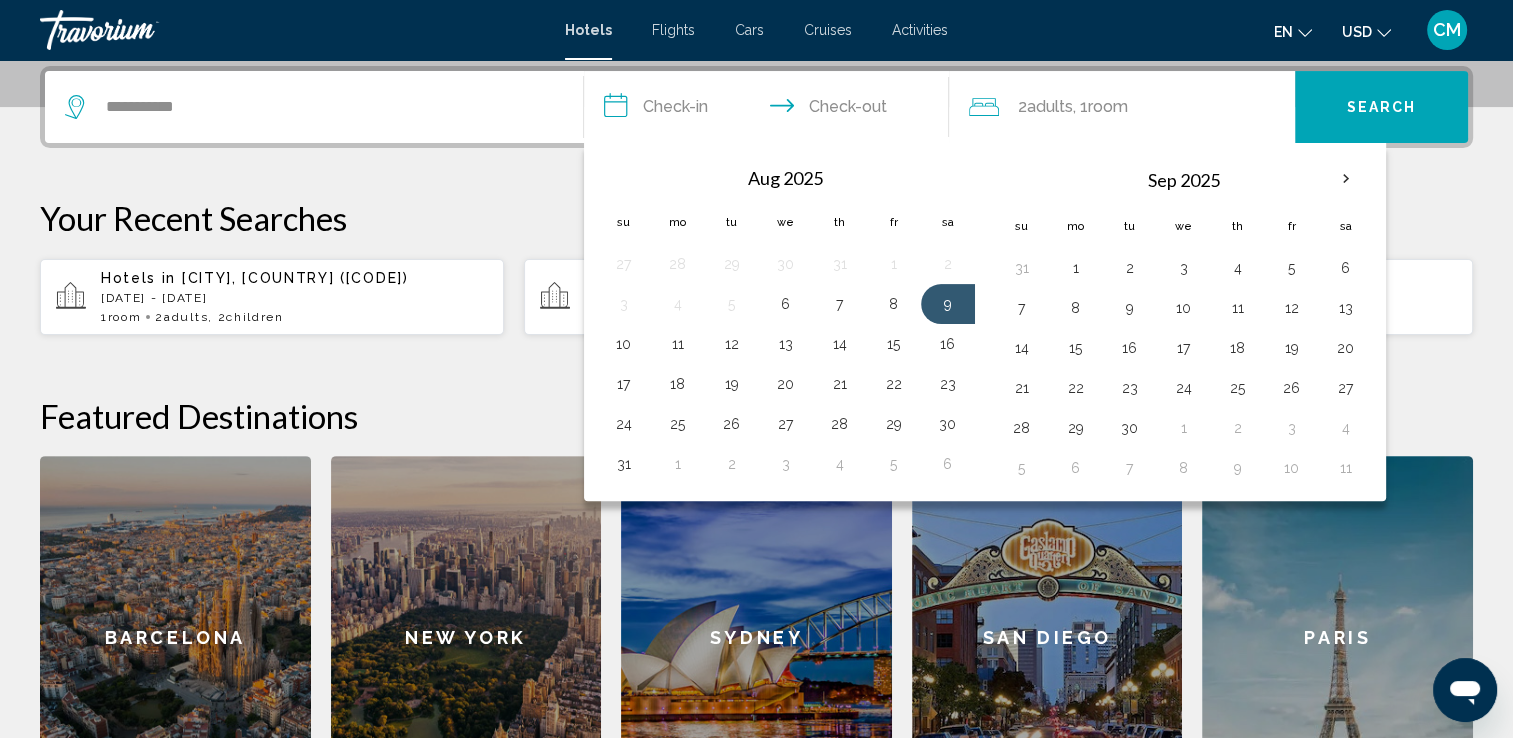 click on "**********" at bounding box center [771, 110] 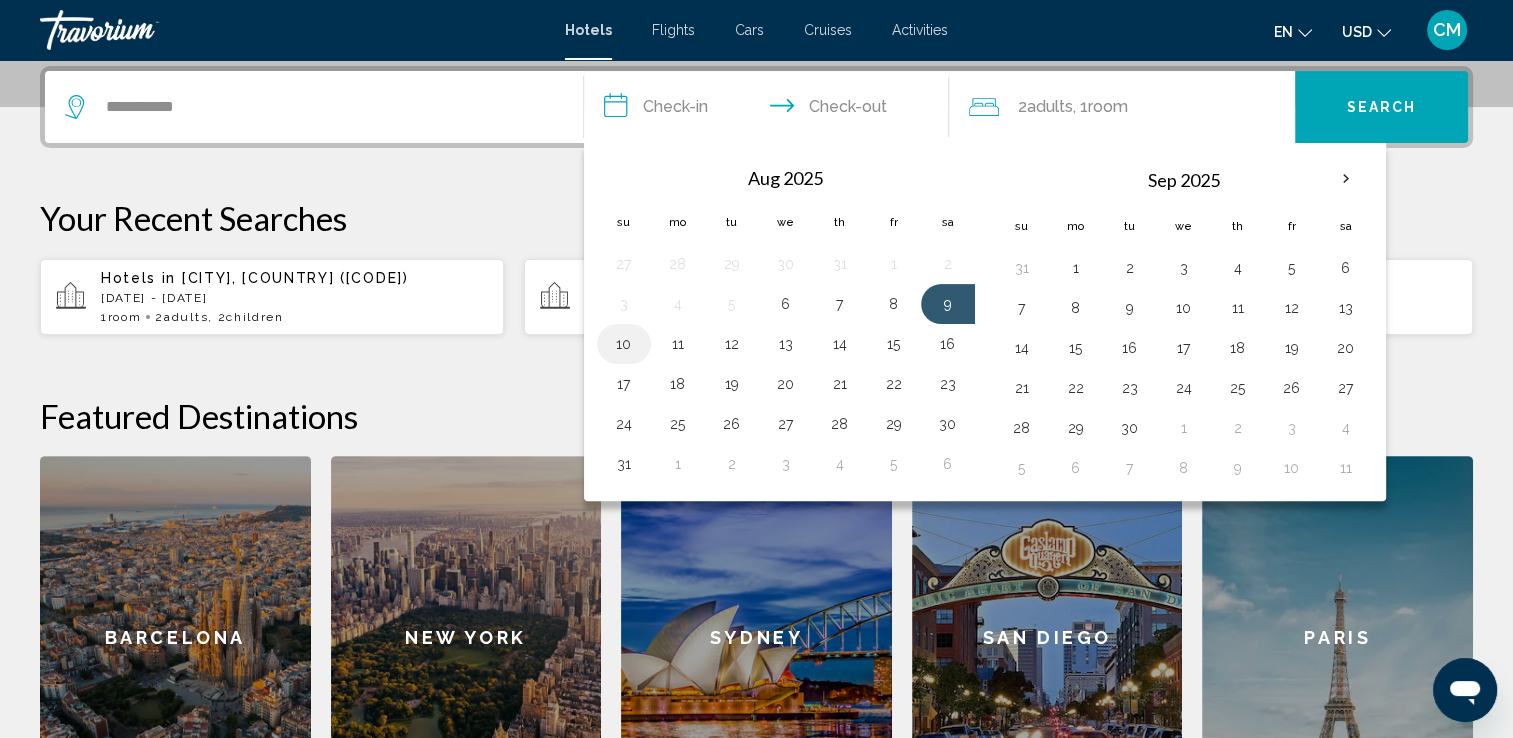 click on "10" at bounding box center [624, 344] 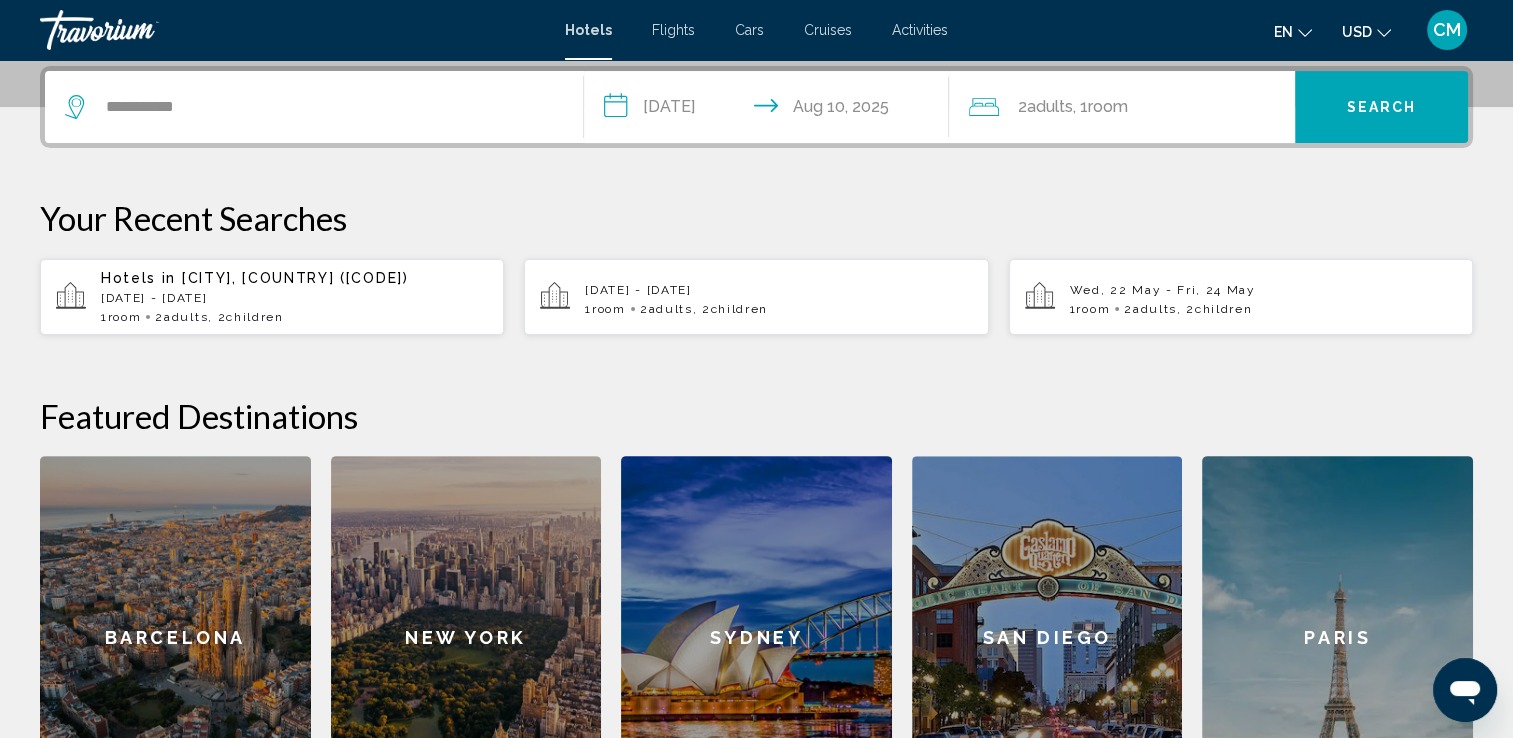 click on "Room" 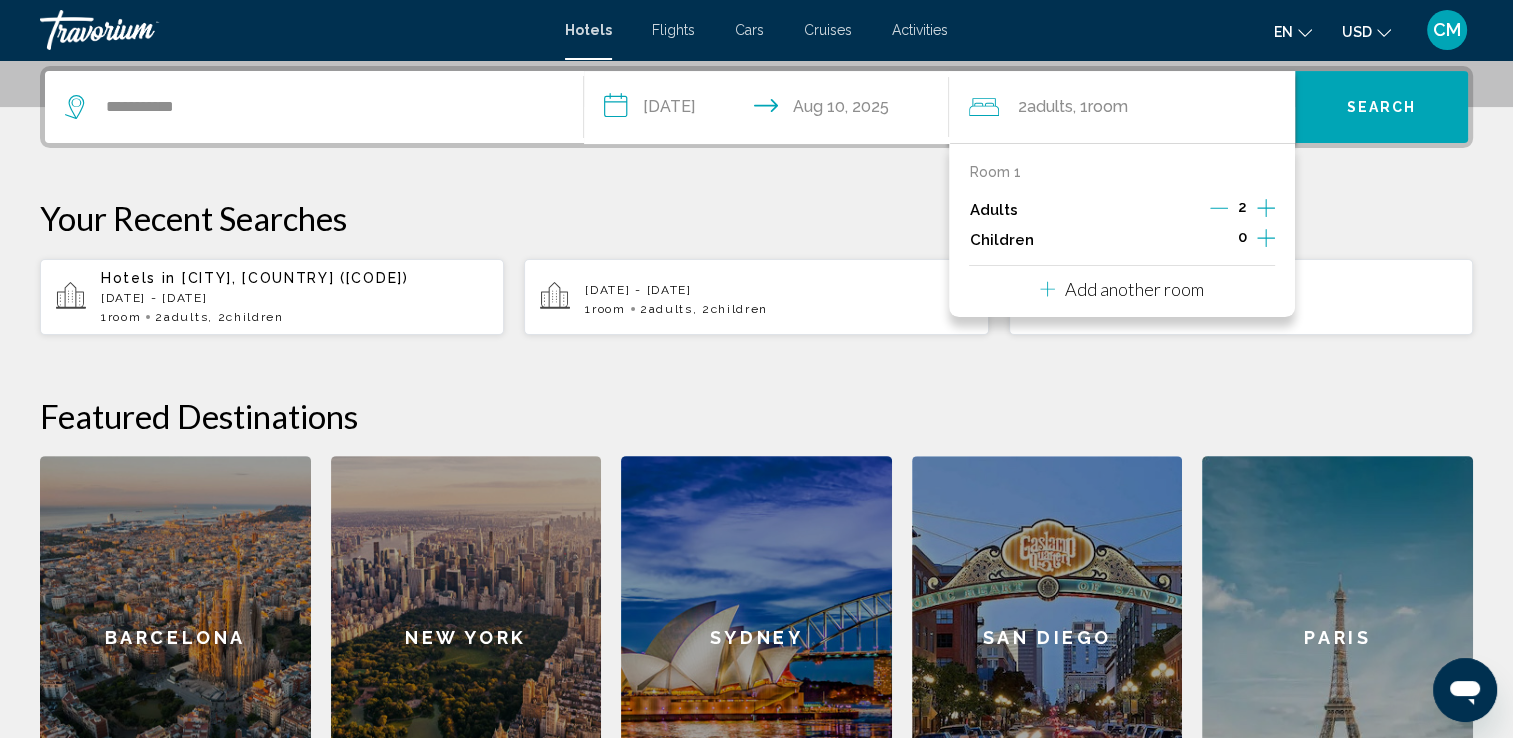 click 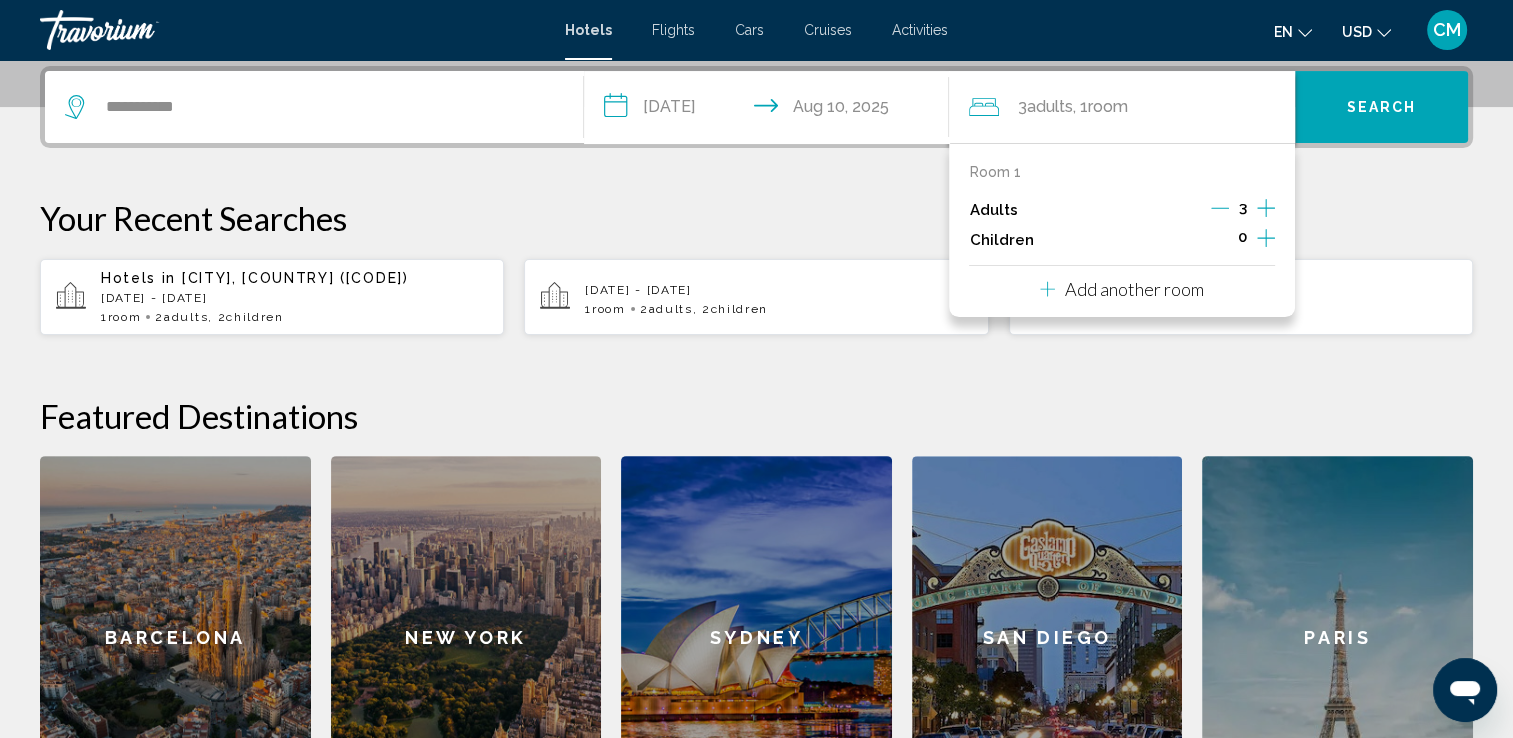click 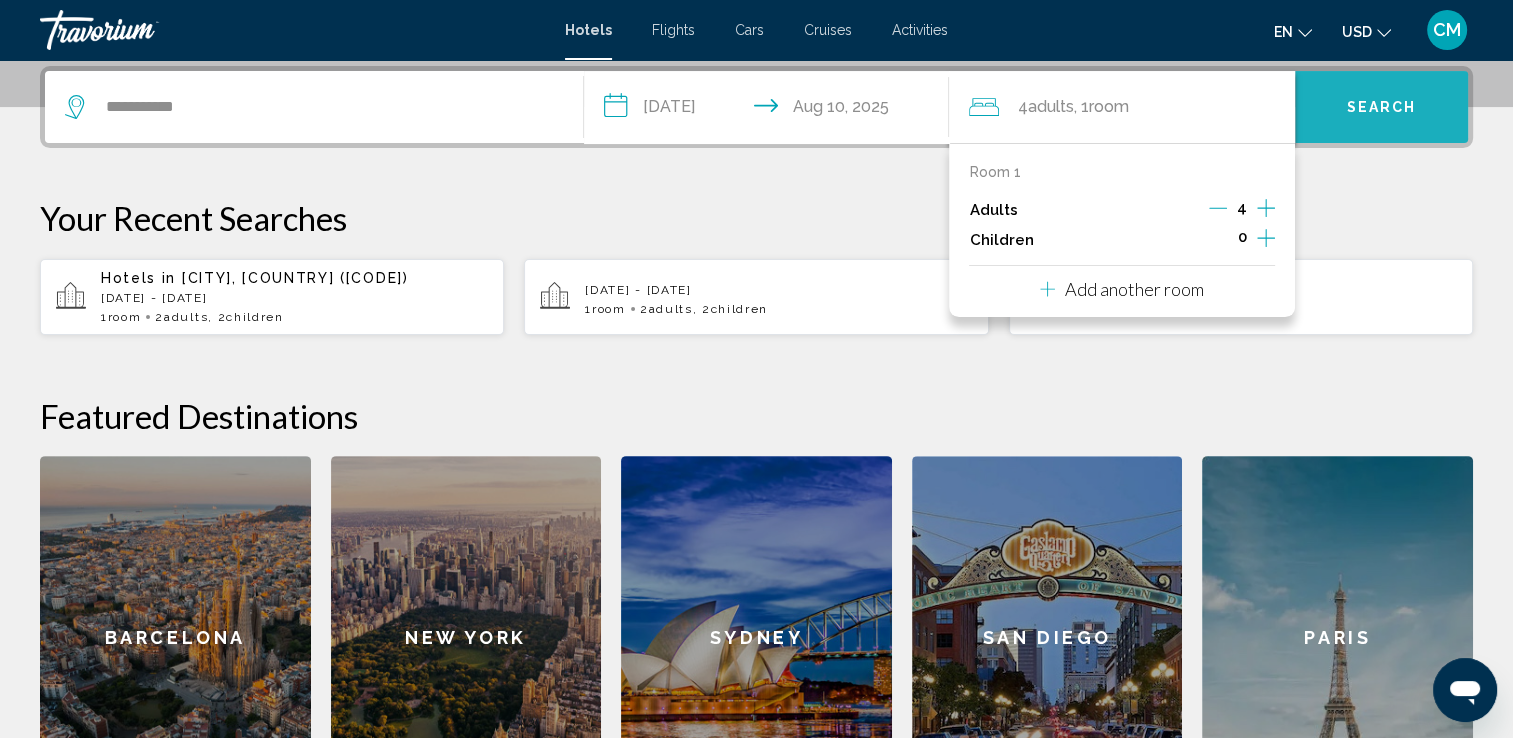 click on "Search" at bounding box center (1382, 108) 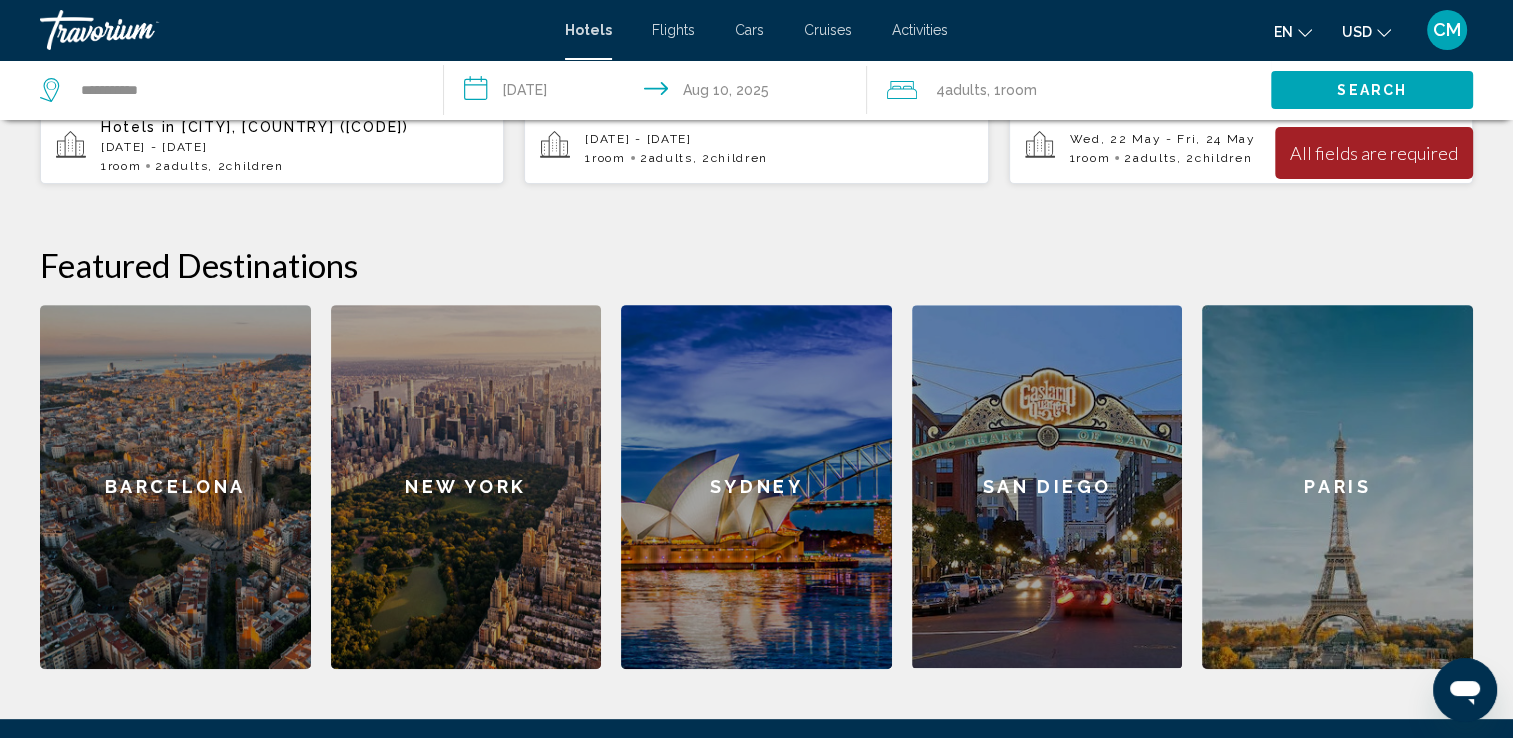scroll, scrollTop: 693, scrollLeft: 0, axis: vertical 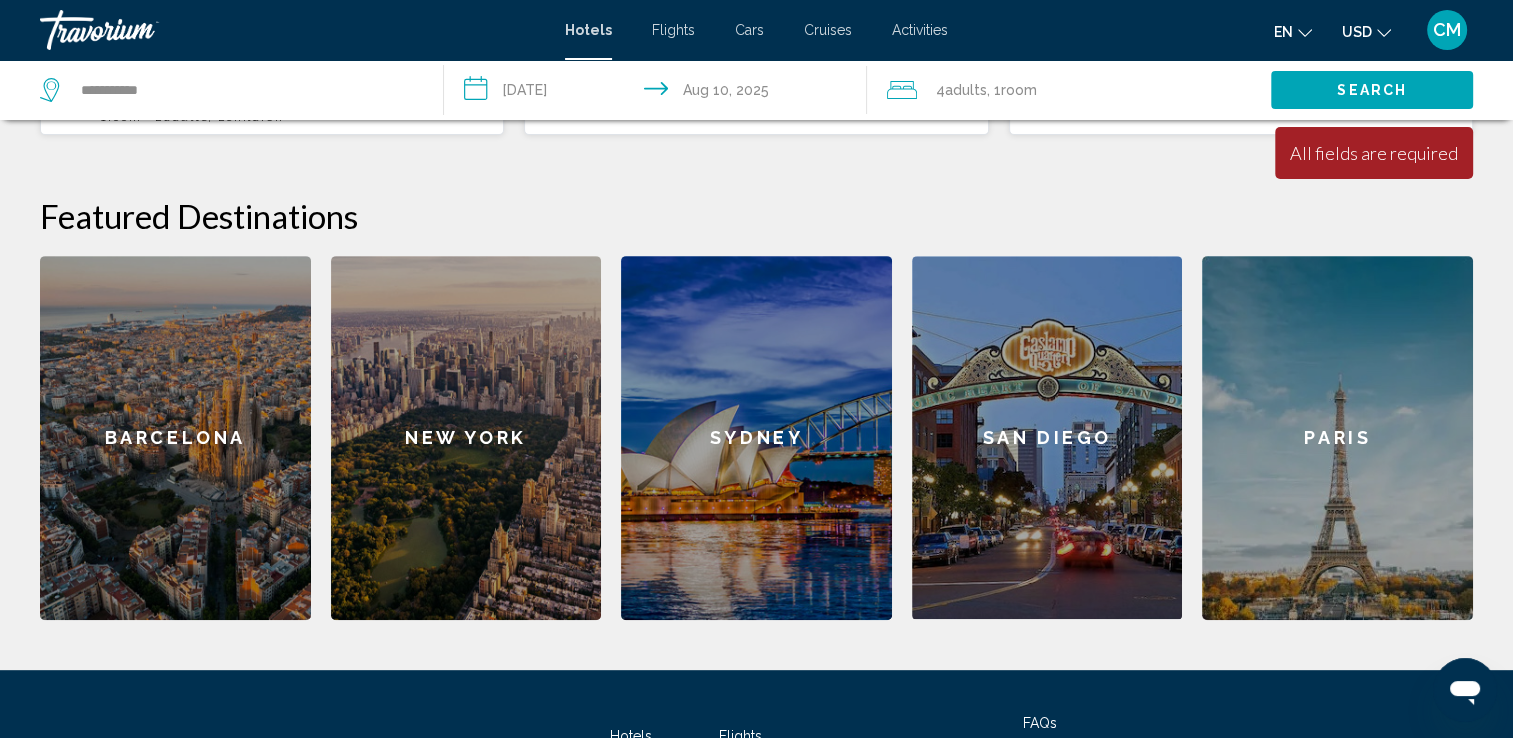 click on "New York" 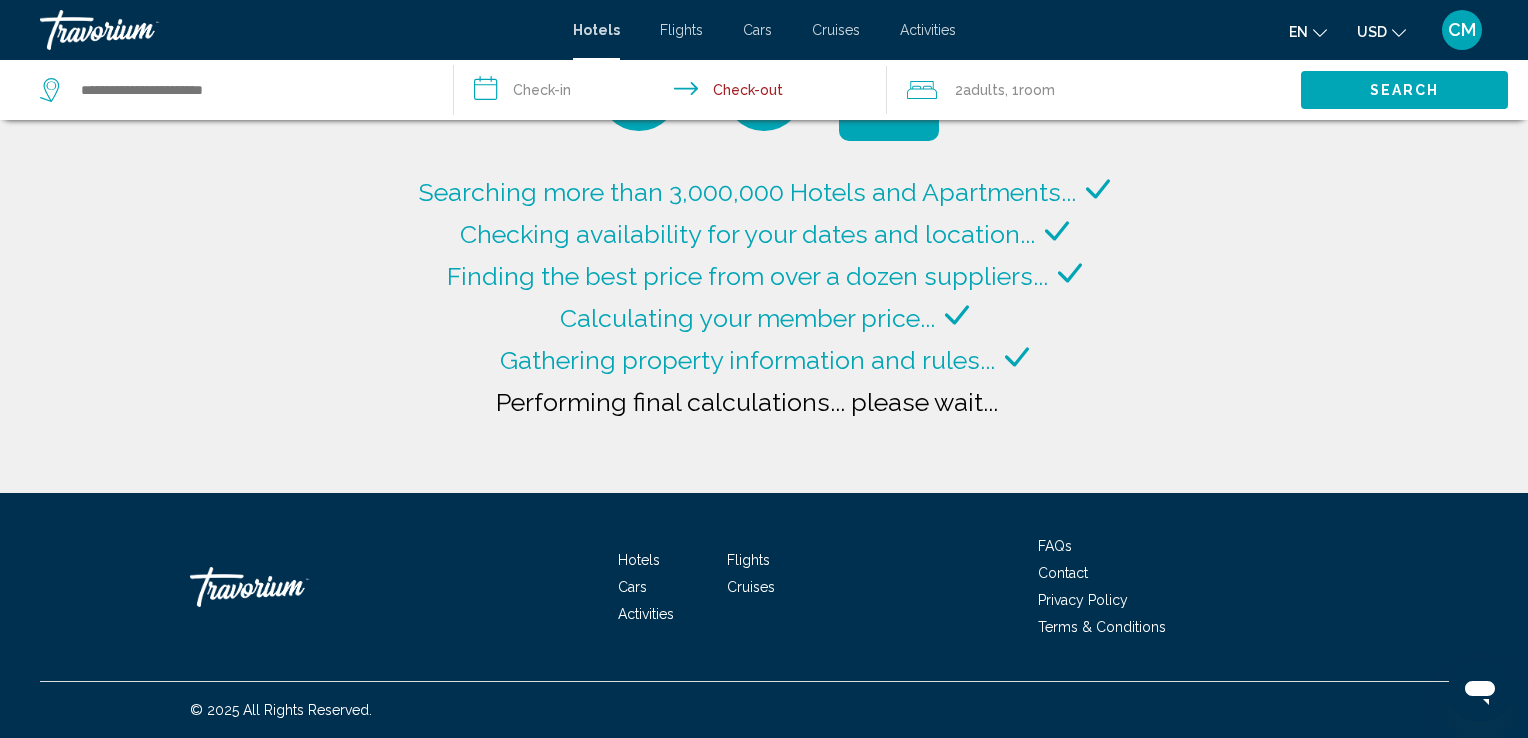 type on "**********" 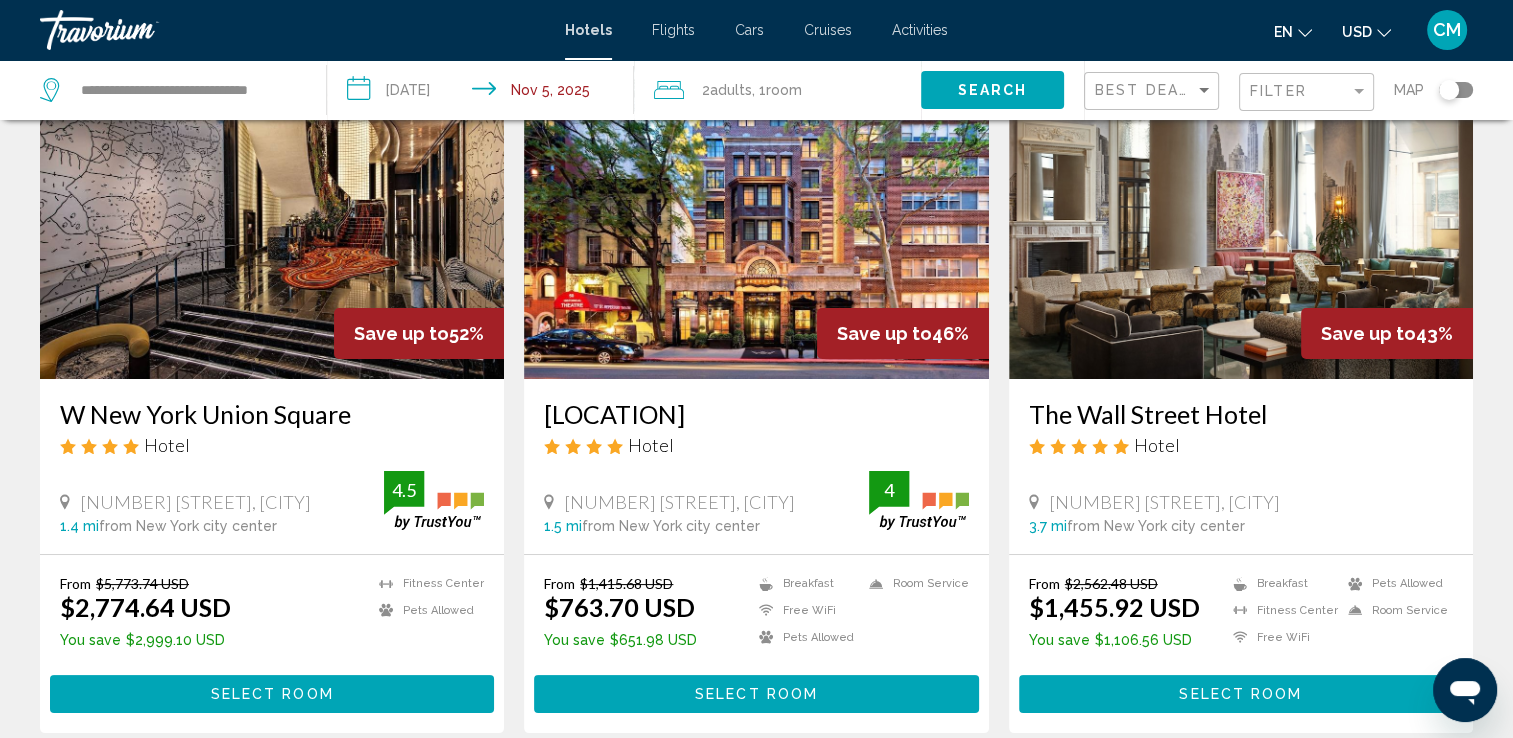 scroll, scrollTop: 0, scrollLeft: 0, axis: both 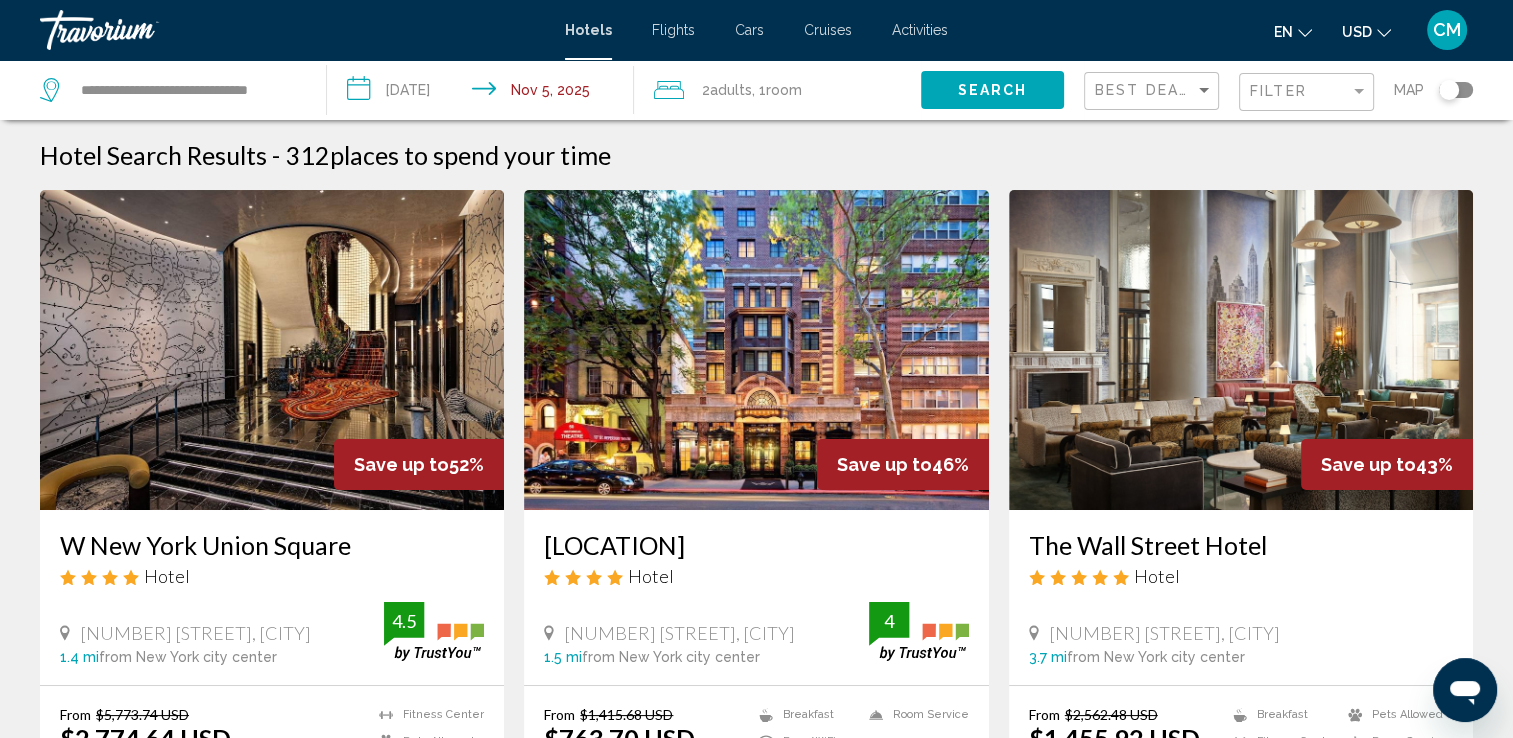click on "**********" at bounding box center [484, 93] 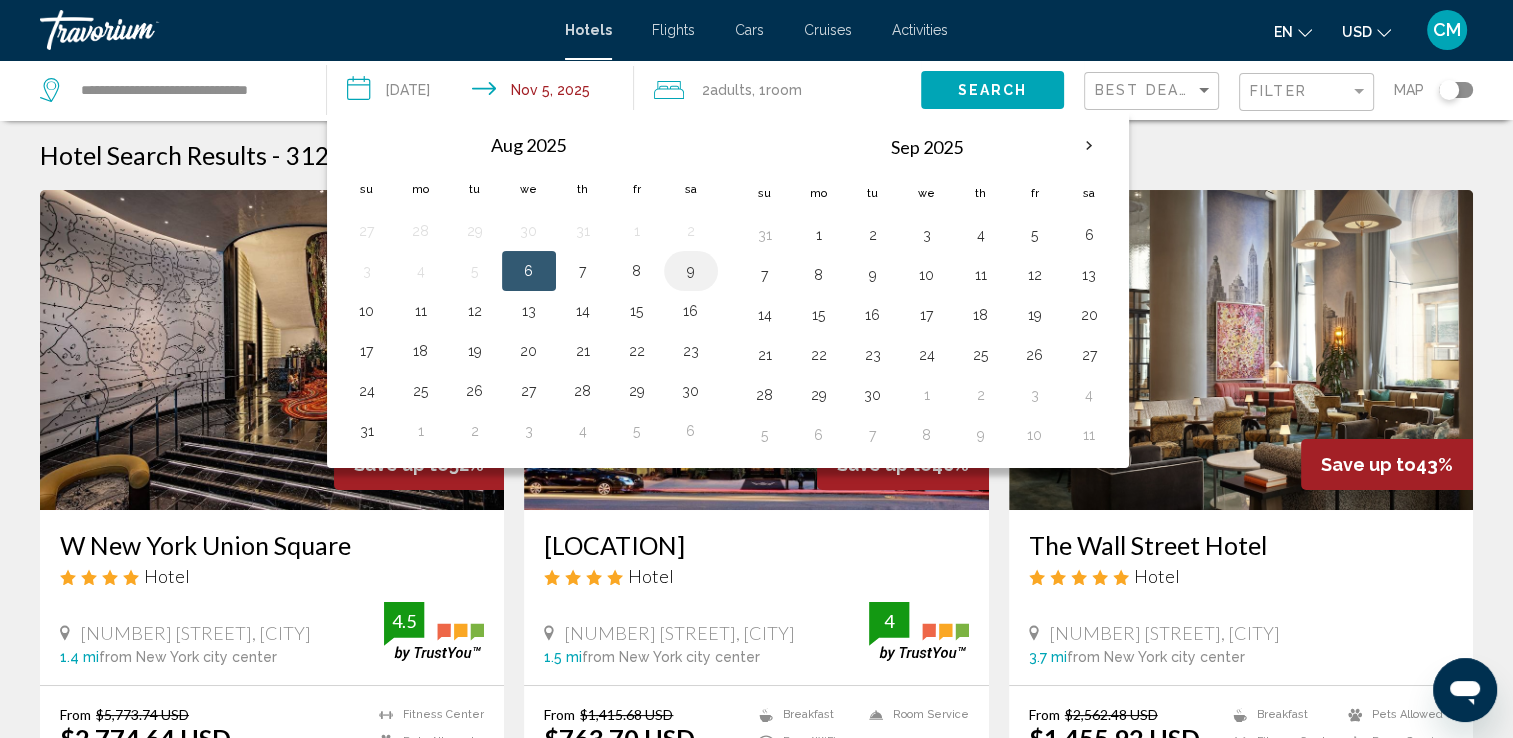 click on "9" at bounding box center [691, 271] 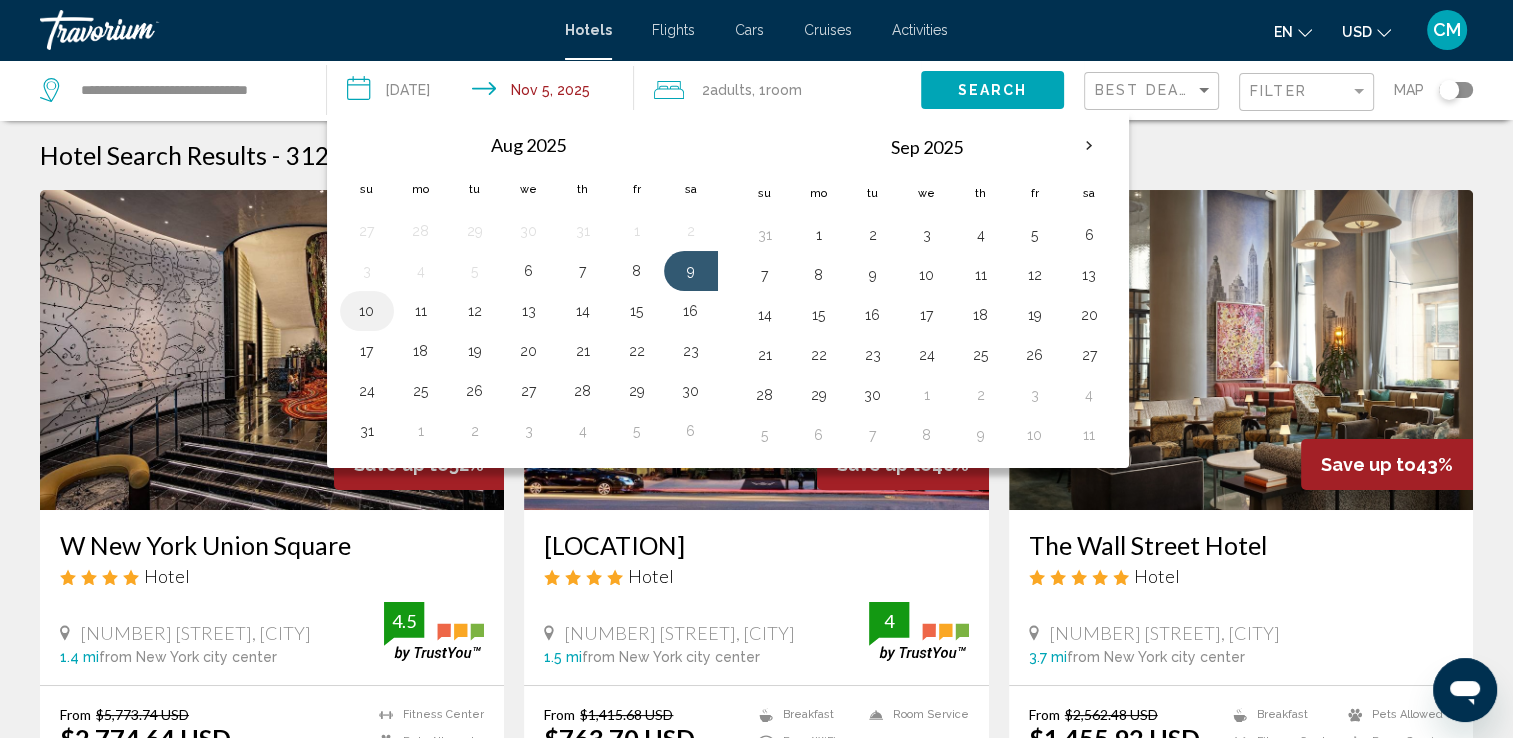 click on "10" at bounding box center [367, 311] 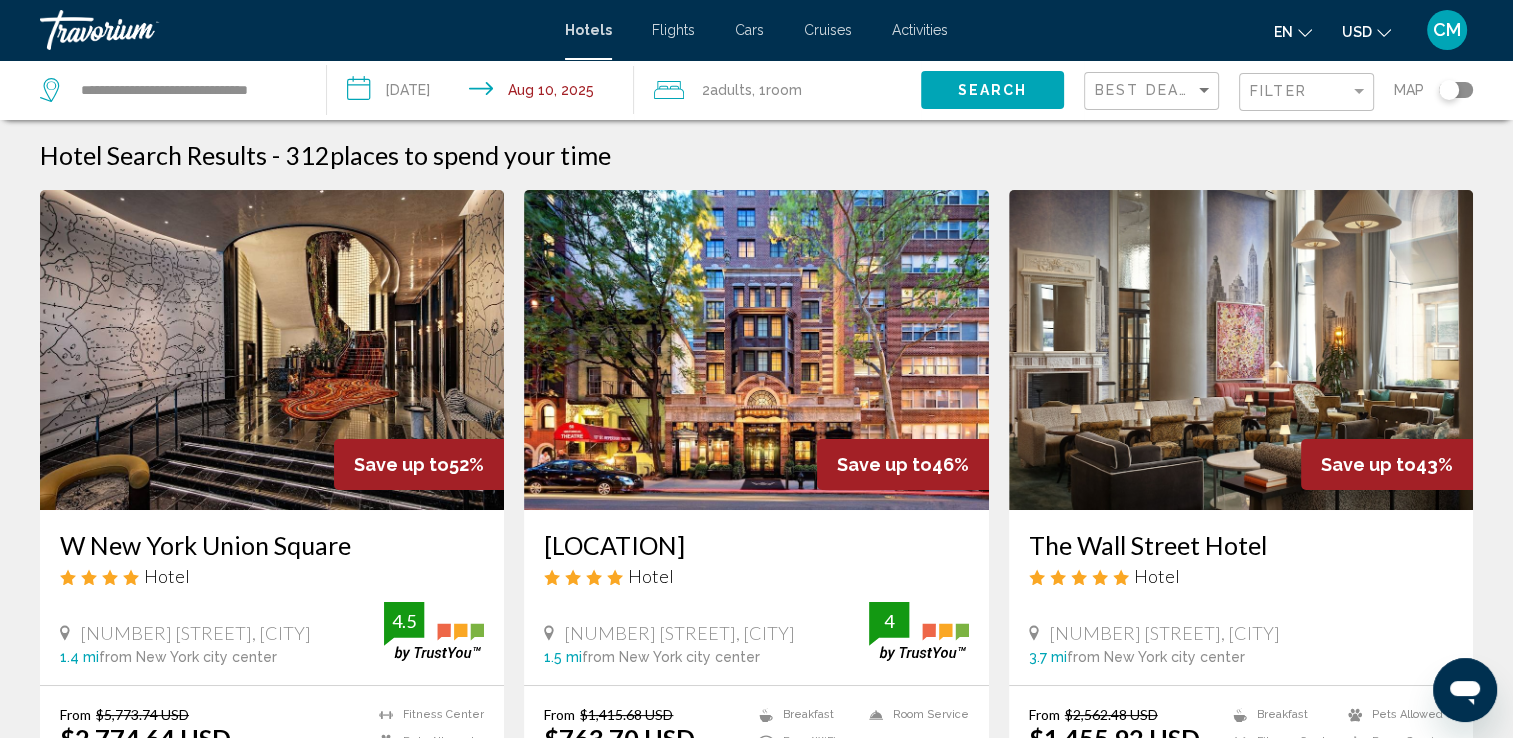 click on "Adults" 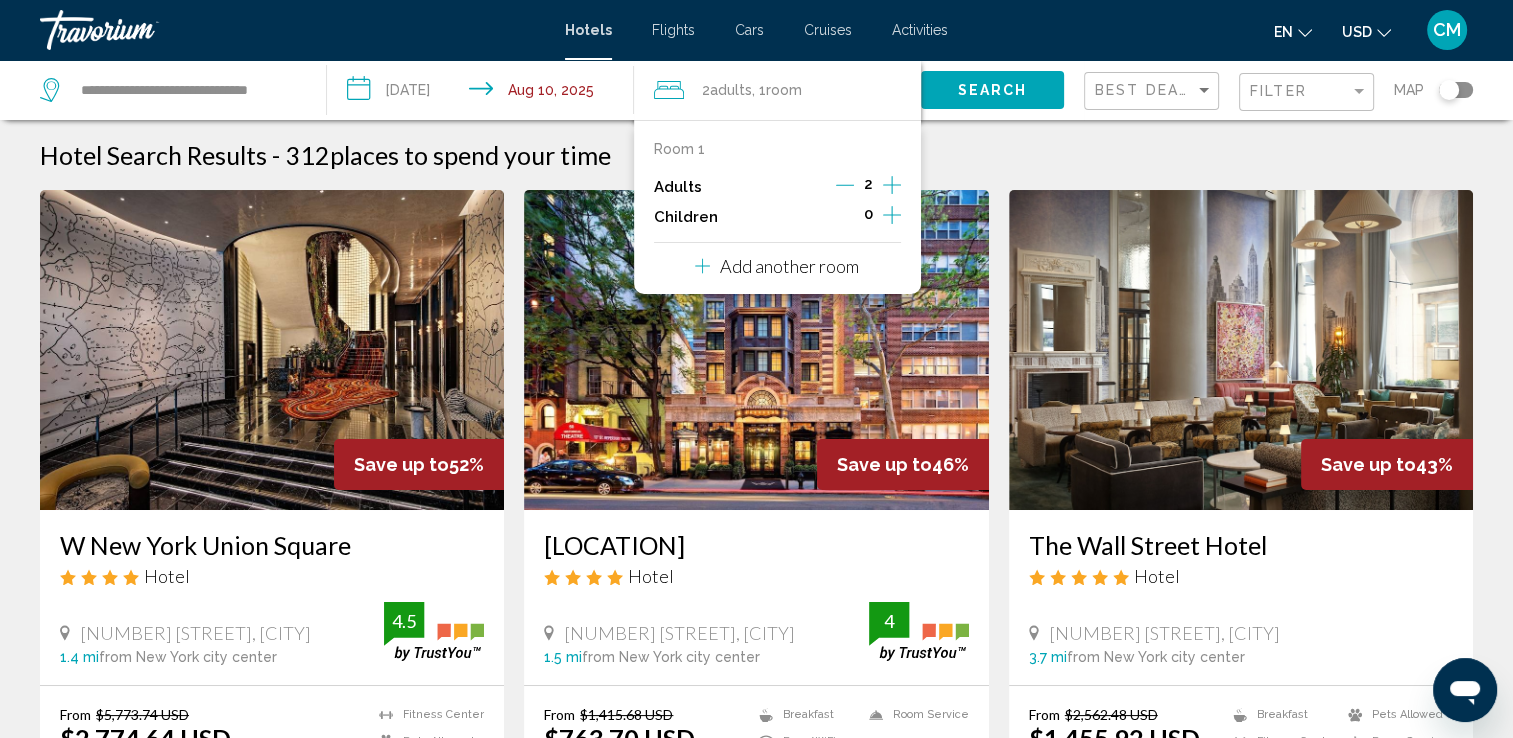 click 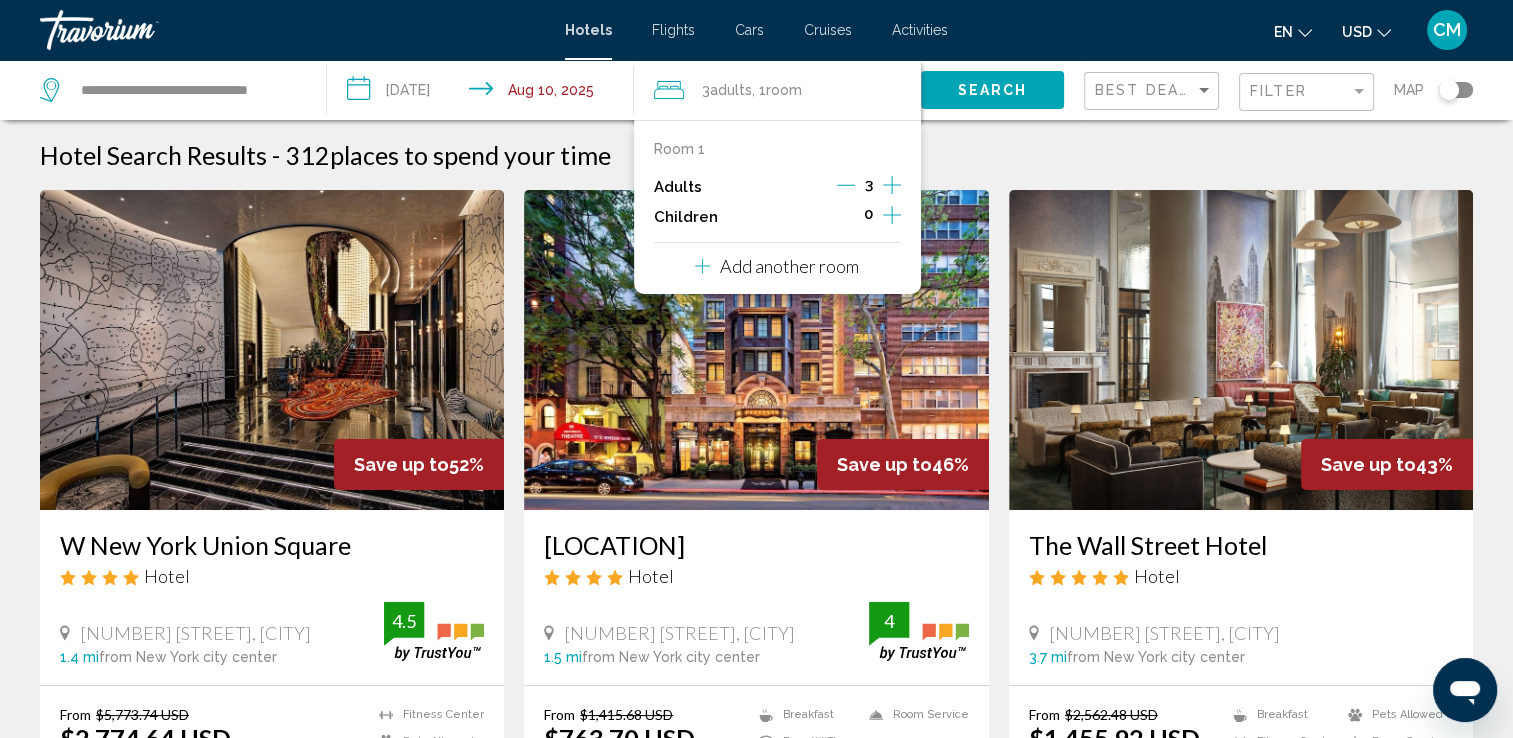 click 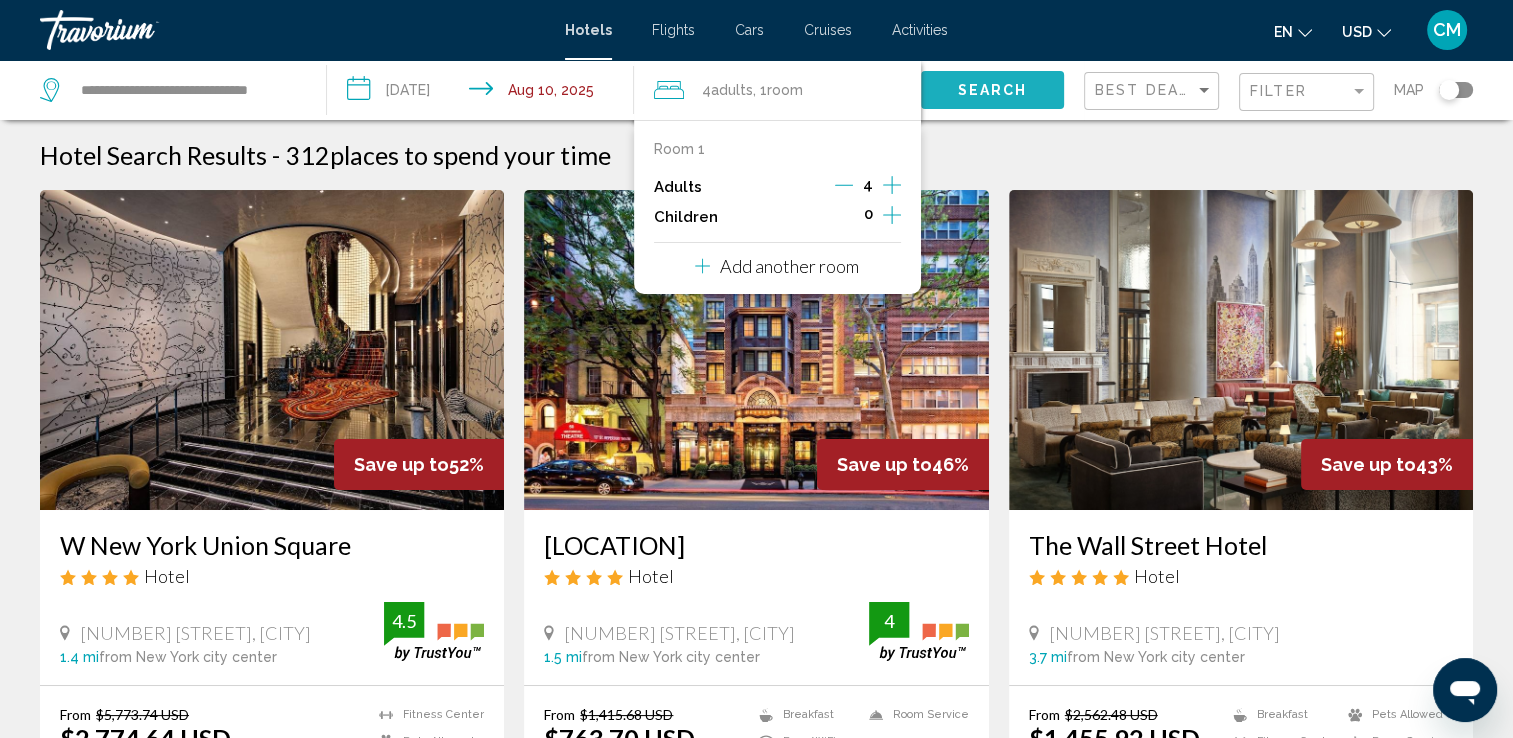 click on "Search" 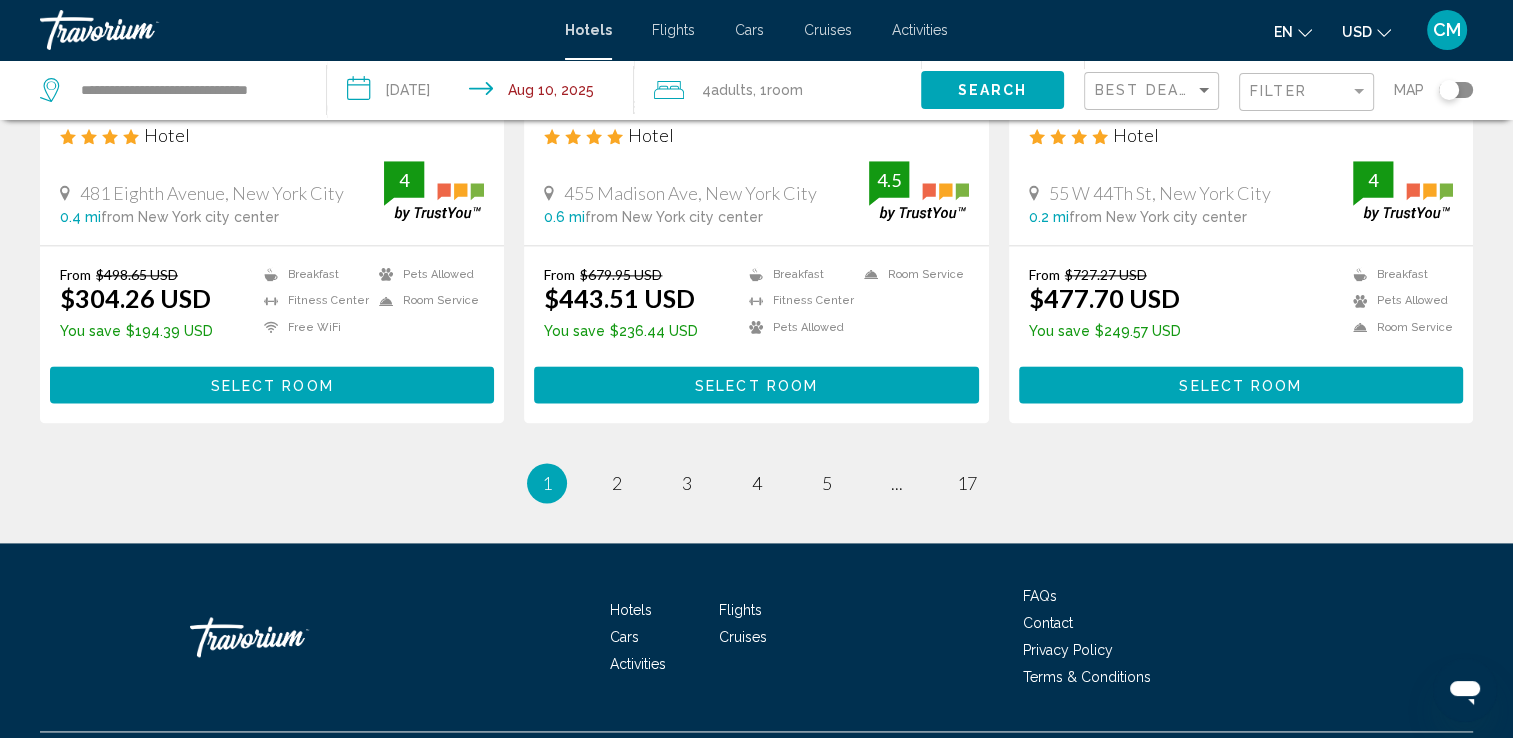 scroll, scrollTop: 2660, scrollLeft: 0, axis: vertical 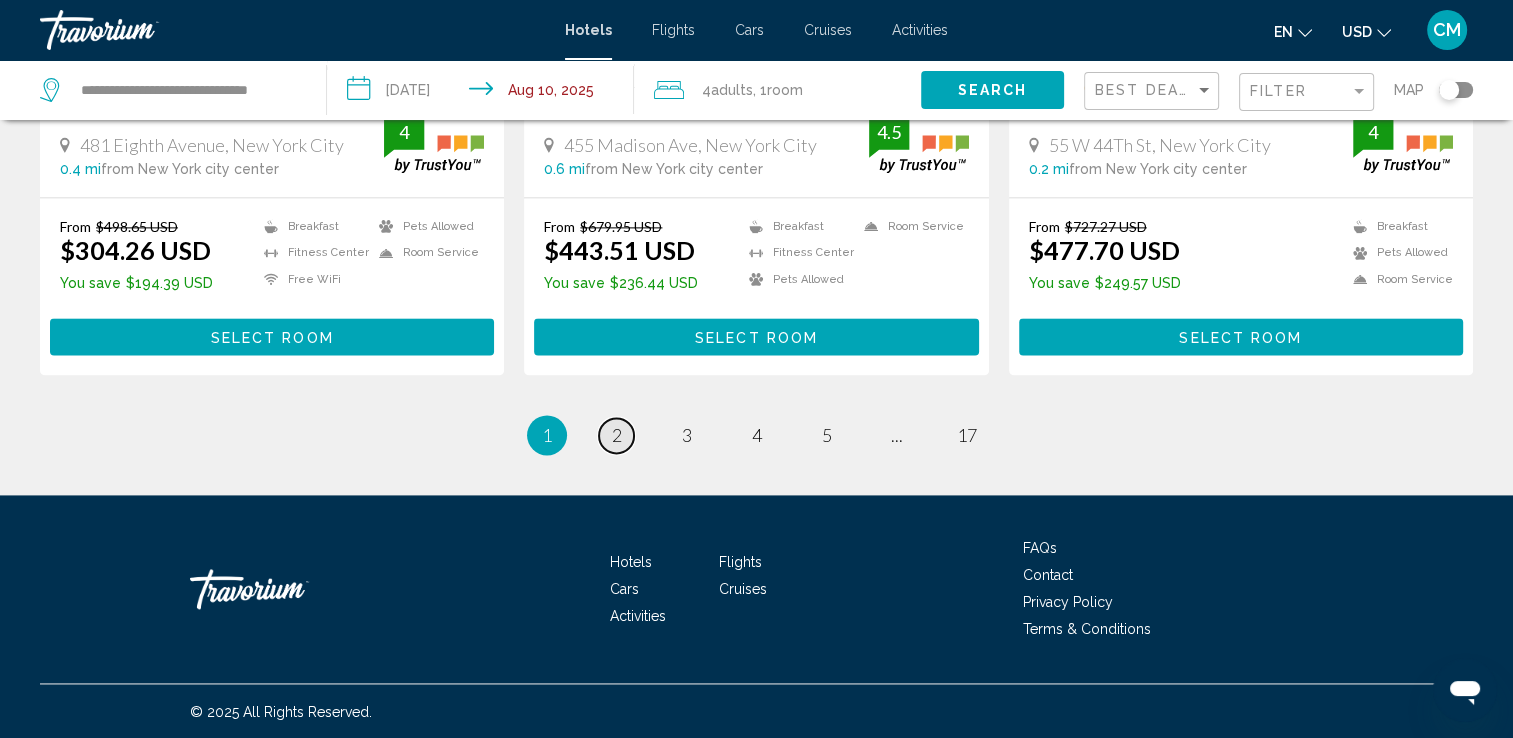 click on "page  2" at bounding box center [616, 435] 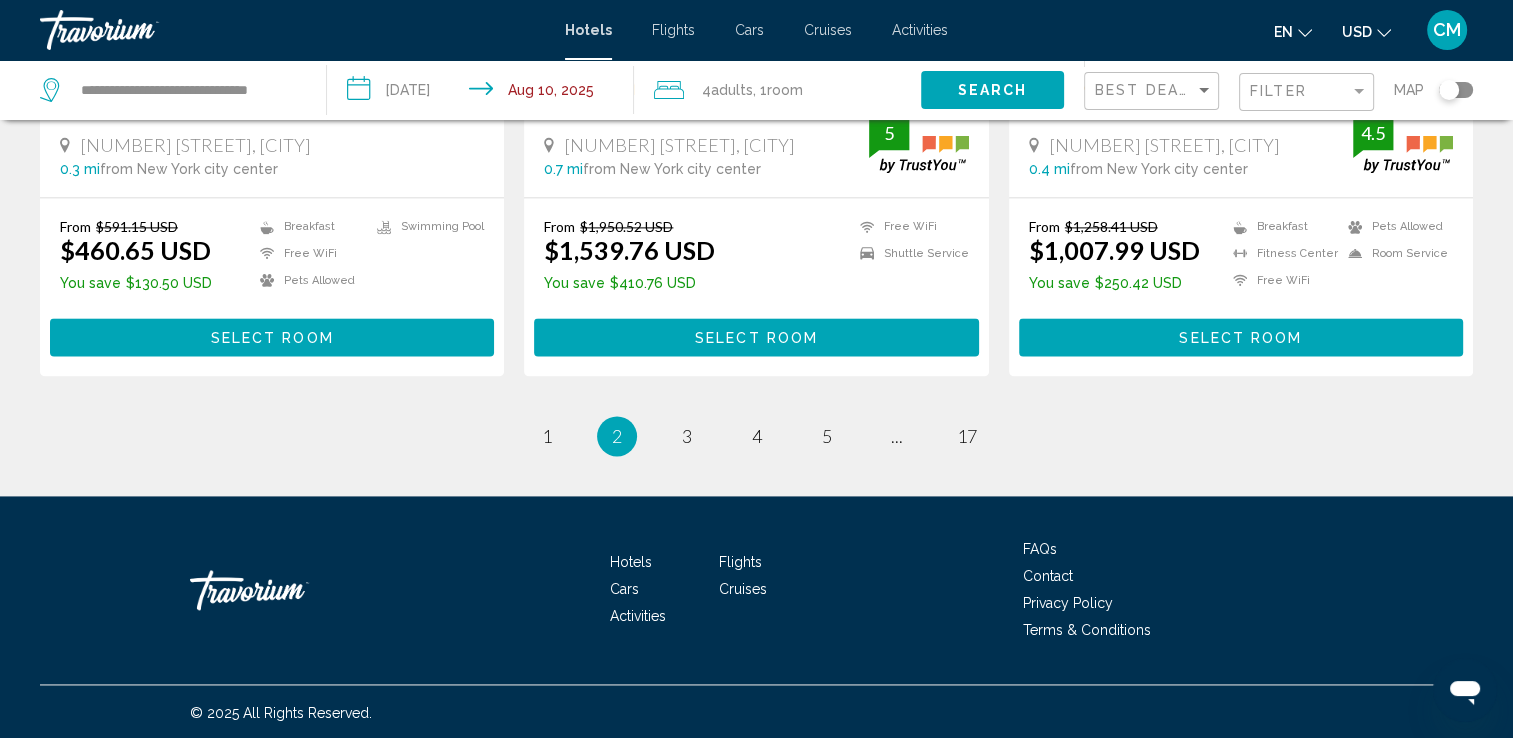 scroll, scrollTop: 2491, scrollLeft: 0, axis: vertical 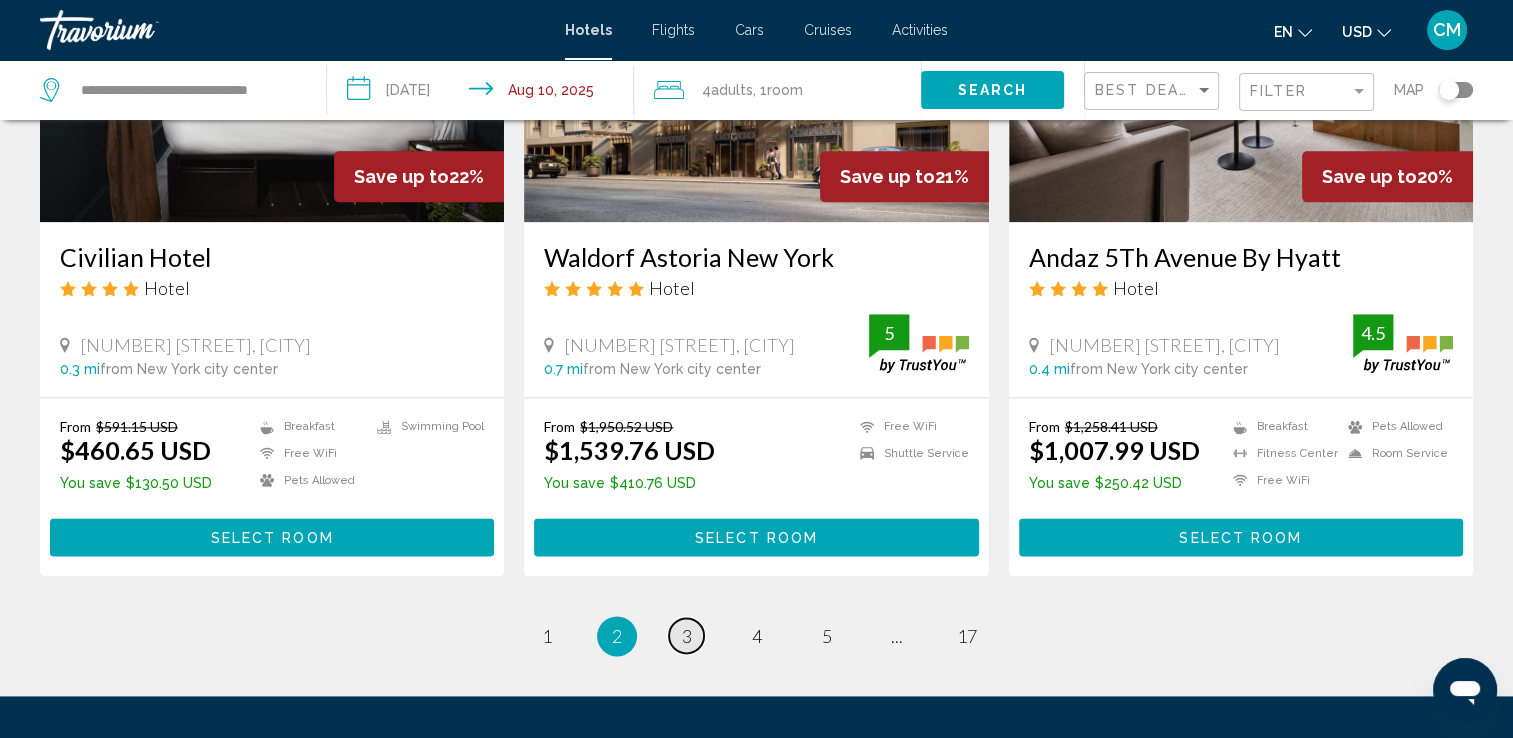 click on "3" at bounding box center [687, 636] 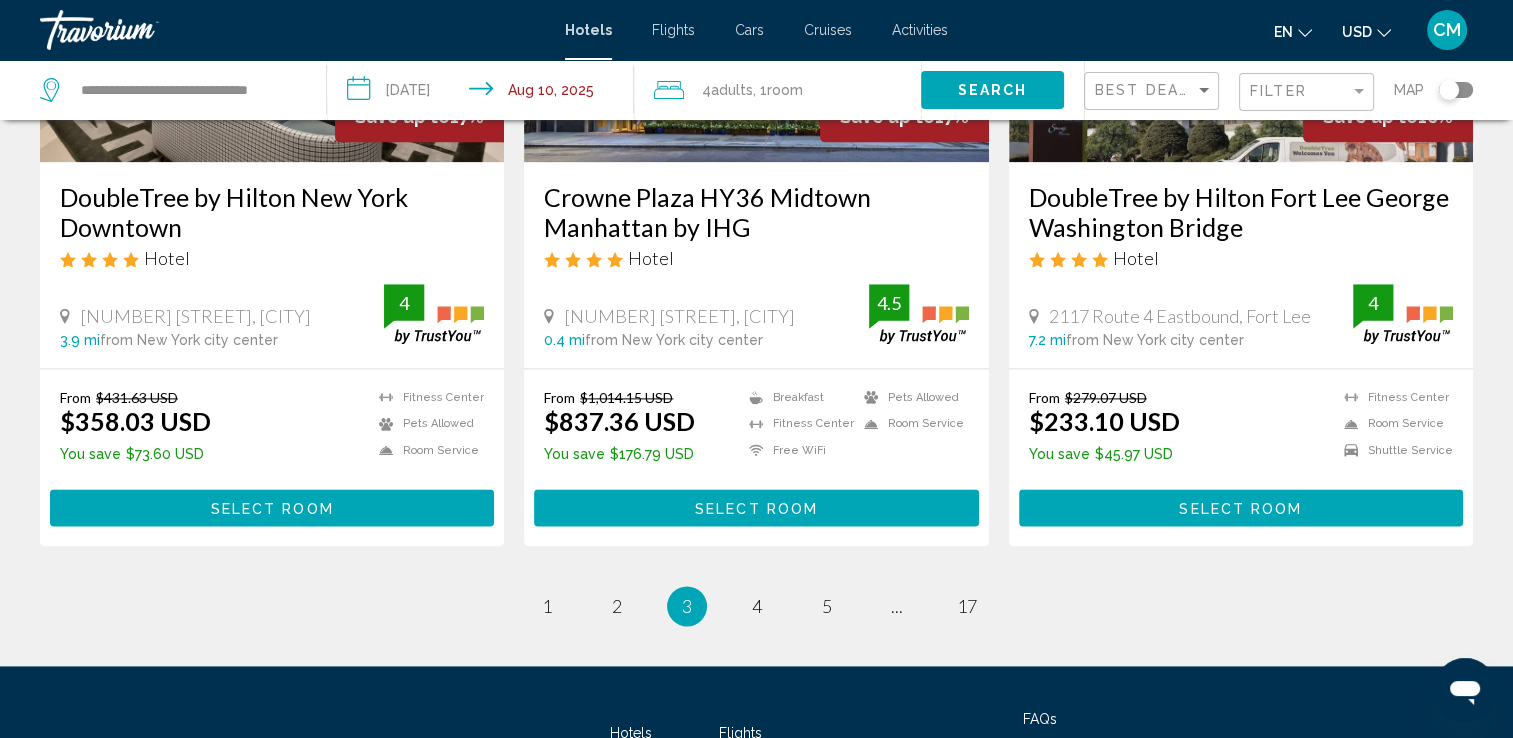 scroll, scrollTop: 2720, scrollLeft: 0, axis: vertical 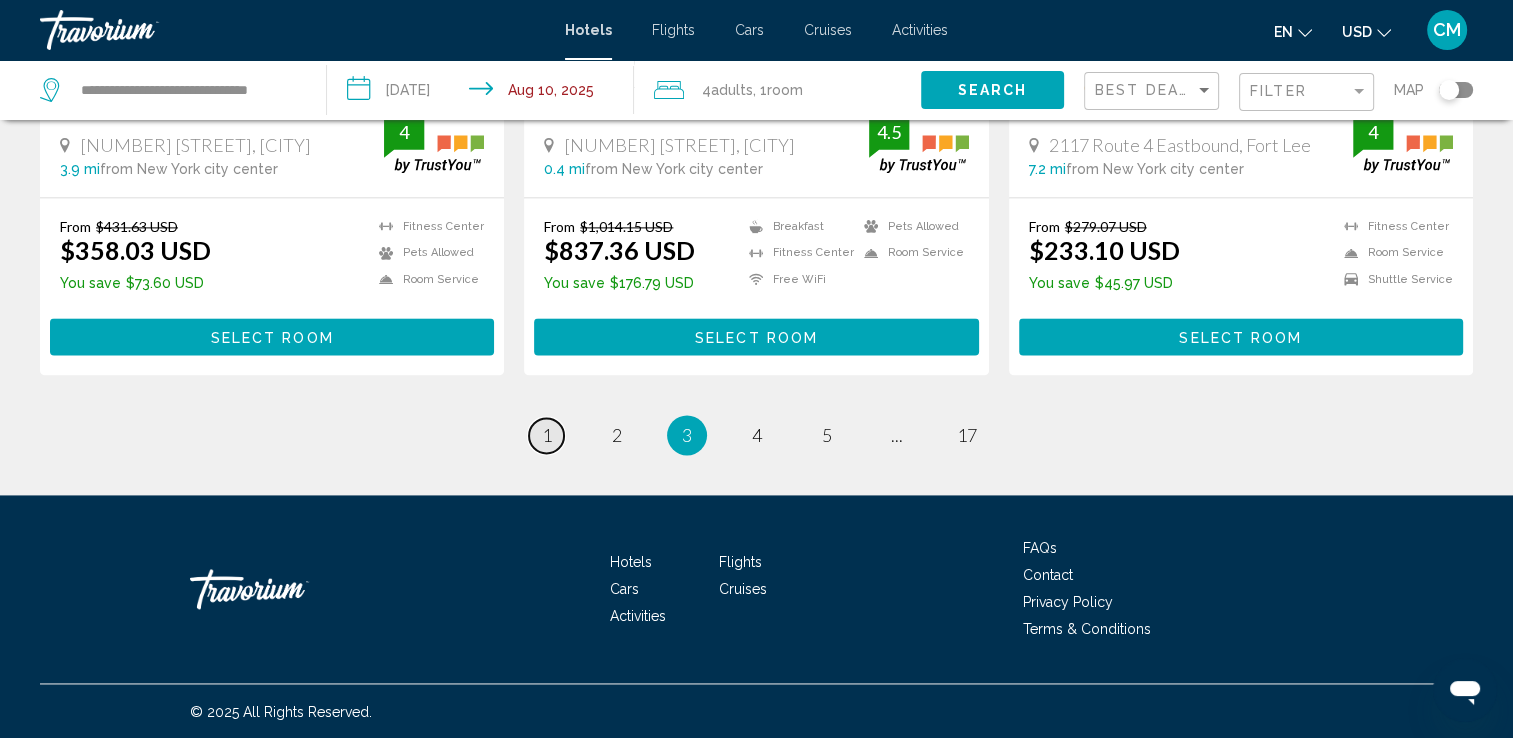 click on "page  1" at bounding box center (546, 435) 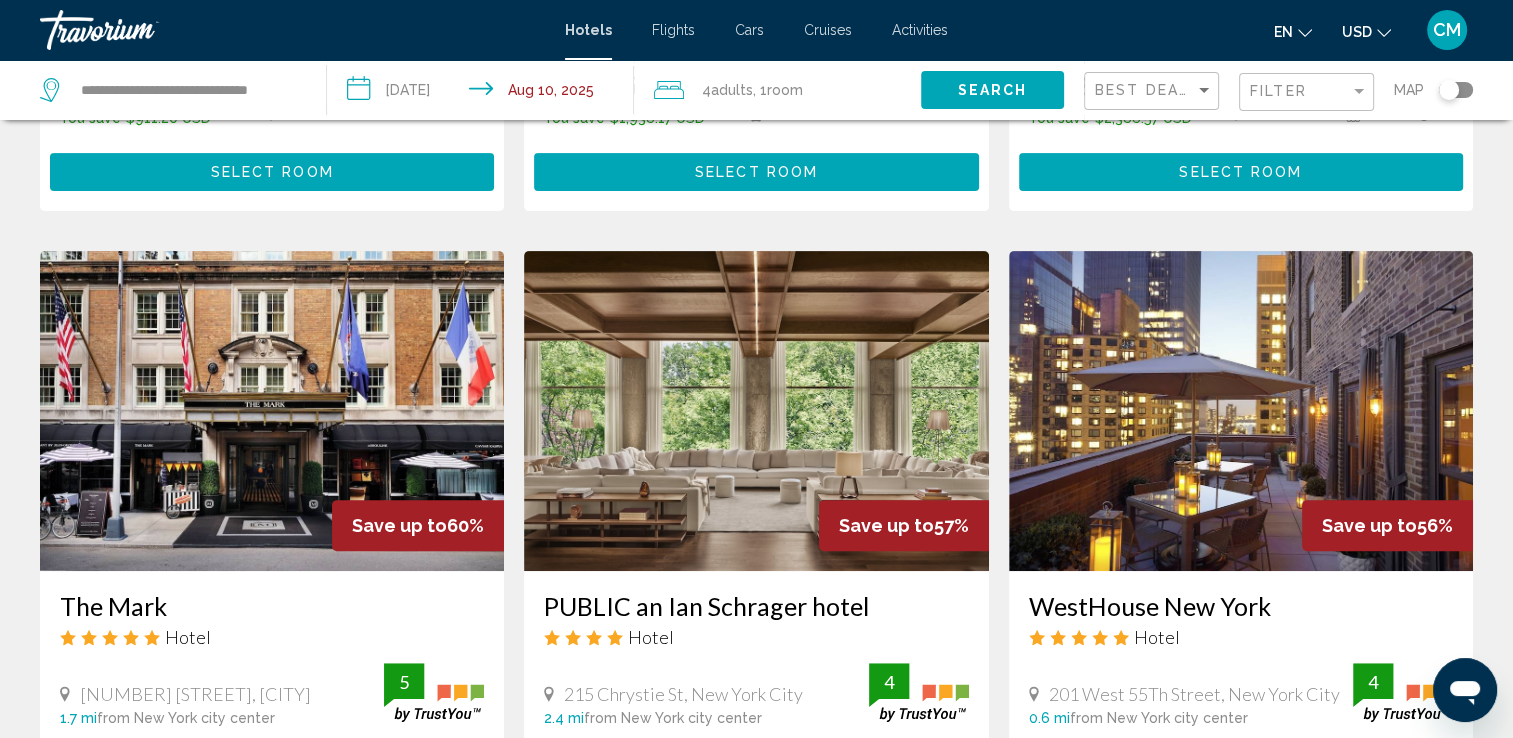 scroll, scrollTop: 300, scrollLeft: 0, axis: vertical 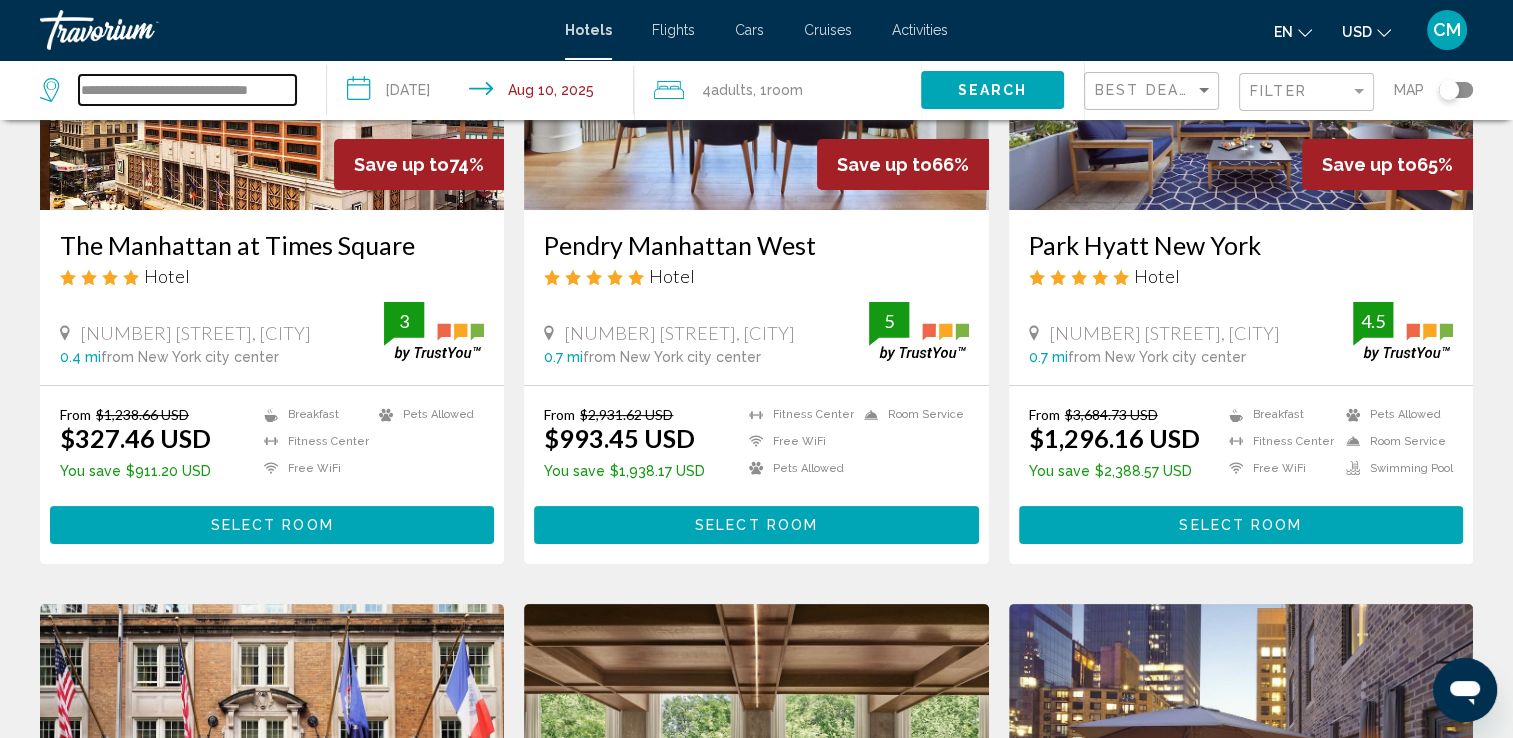 click on "**********" at bounding box center (187, 90) 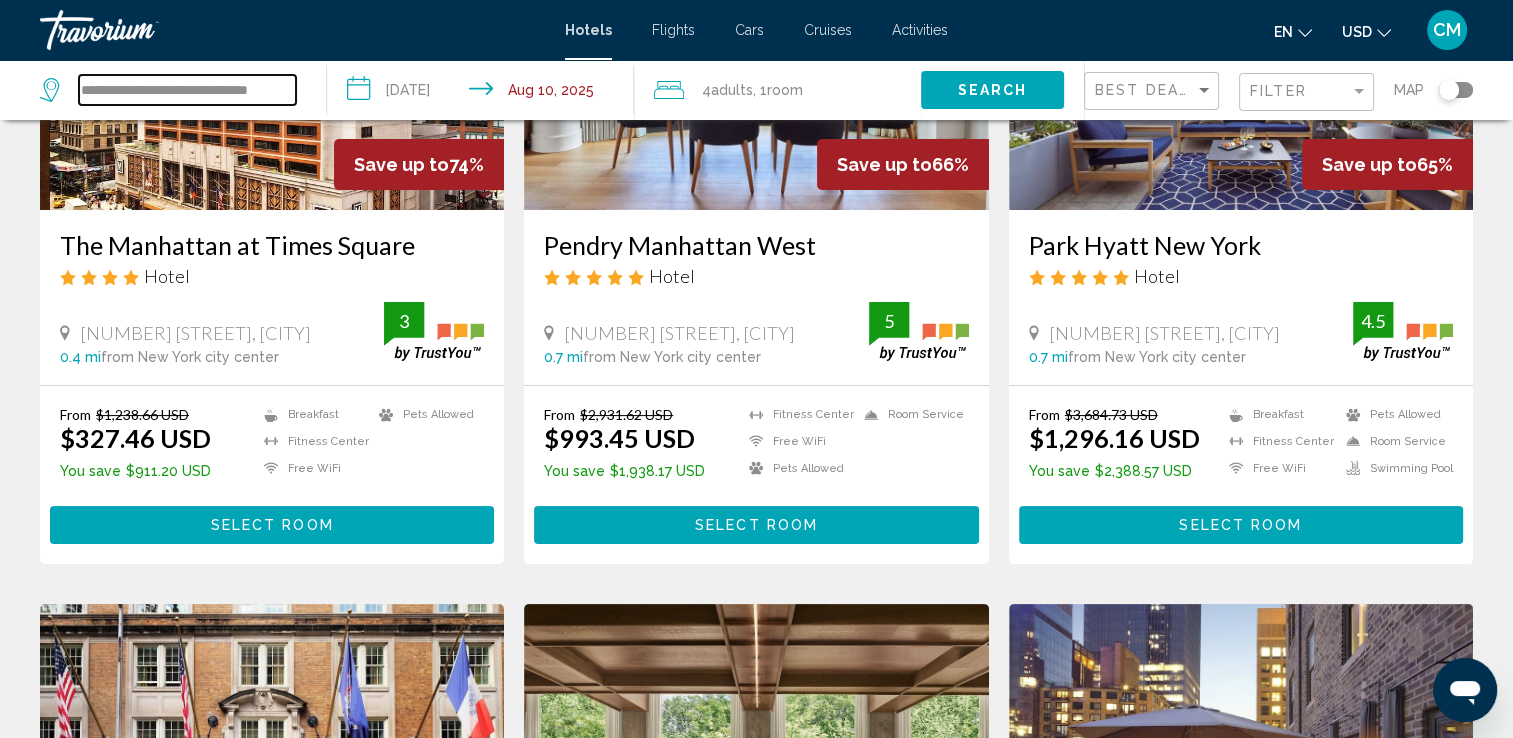 scroll, scrollTop: 0, scrollLeft: 9, axis: horizontal 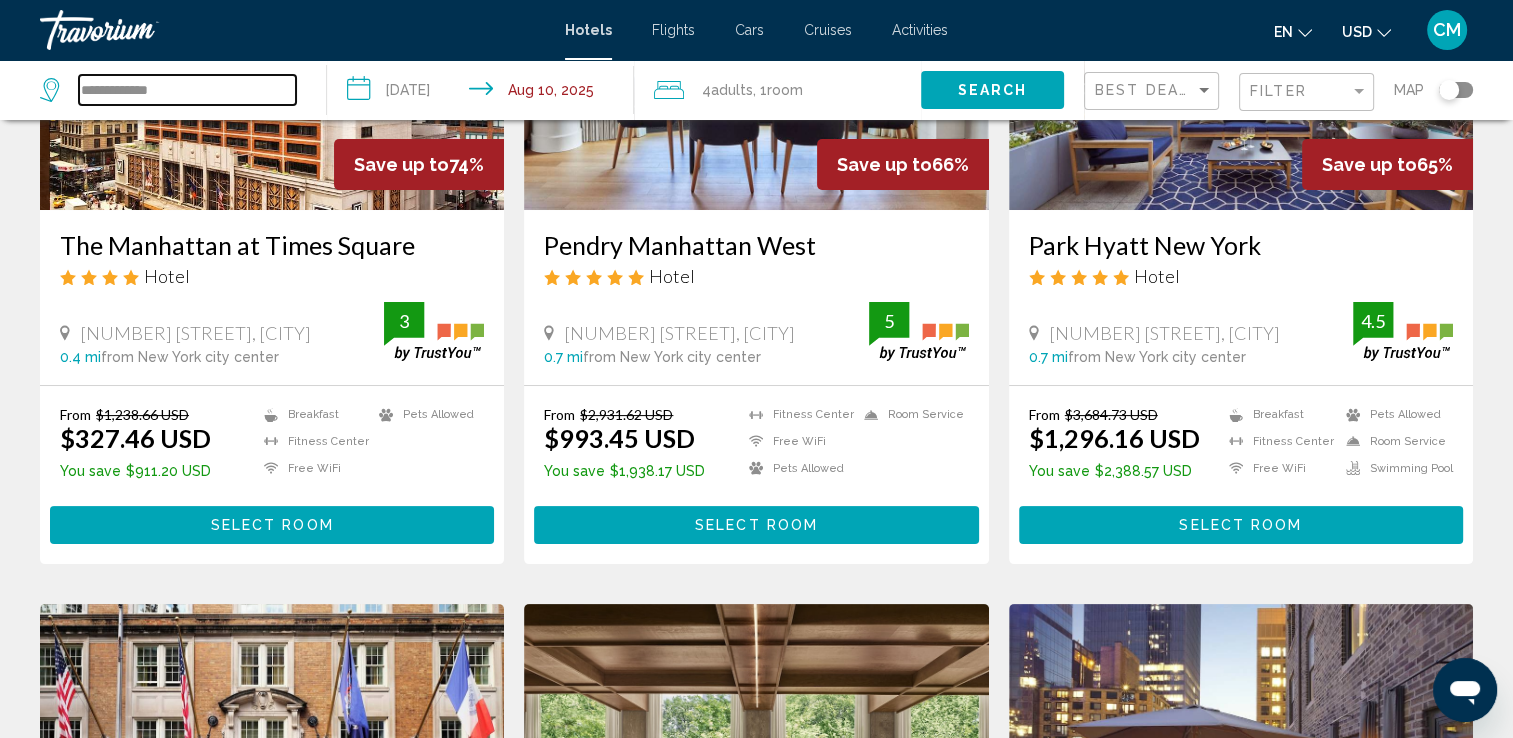 type on "**********" 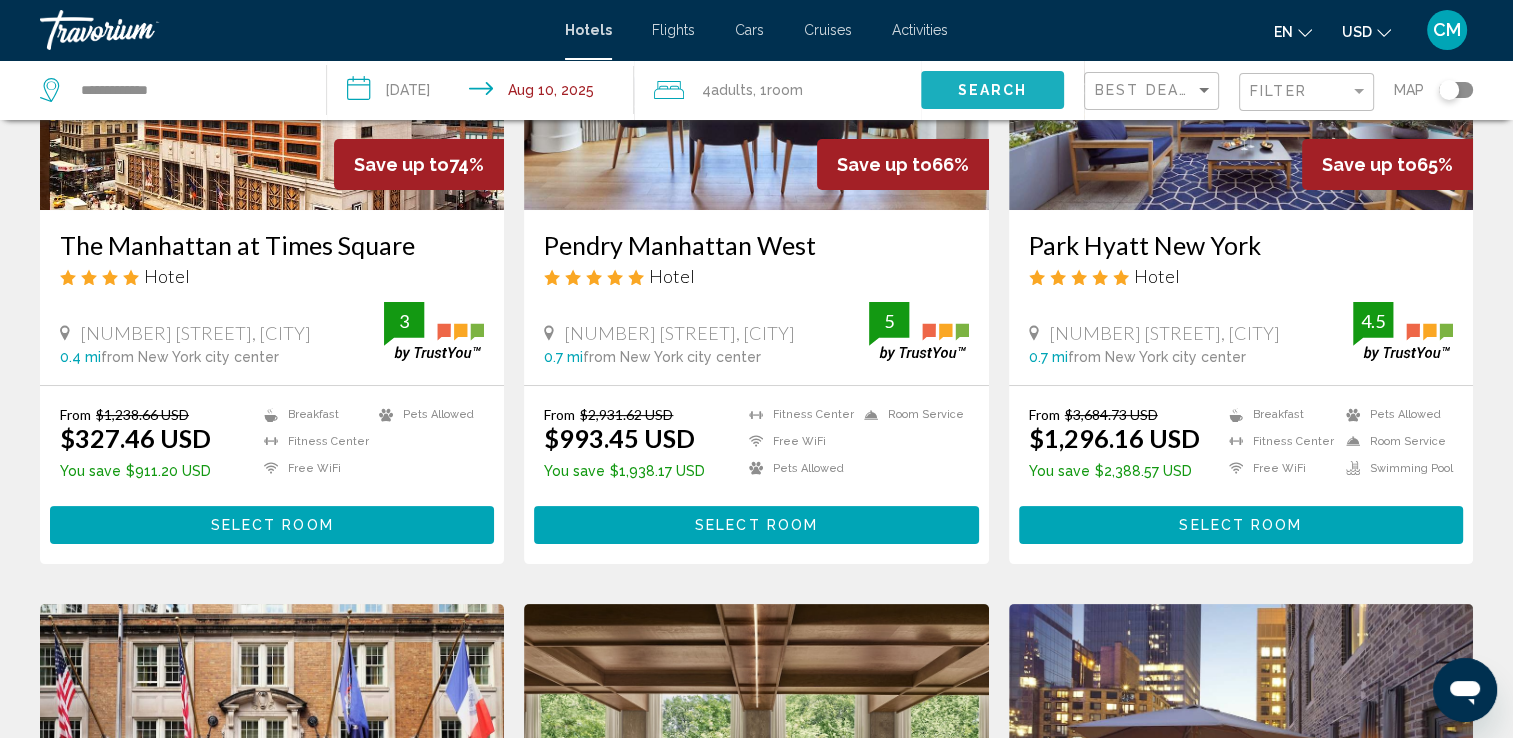 click on "Search" 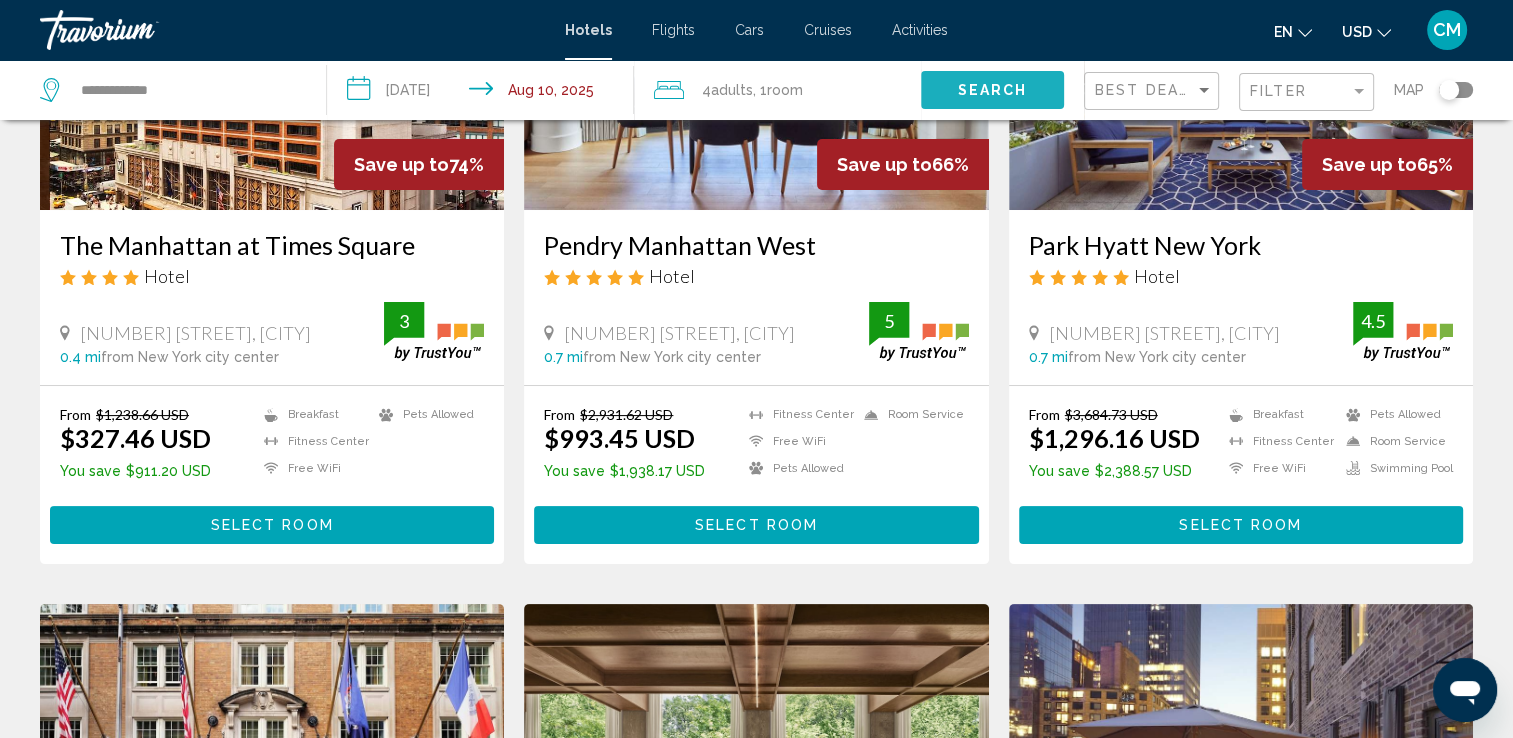 click on "Search" 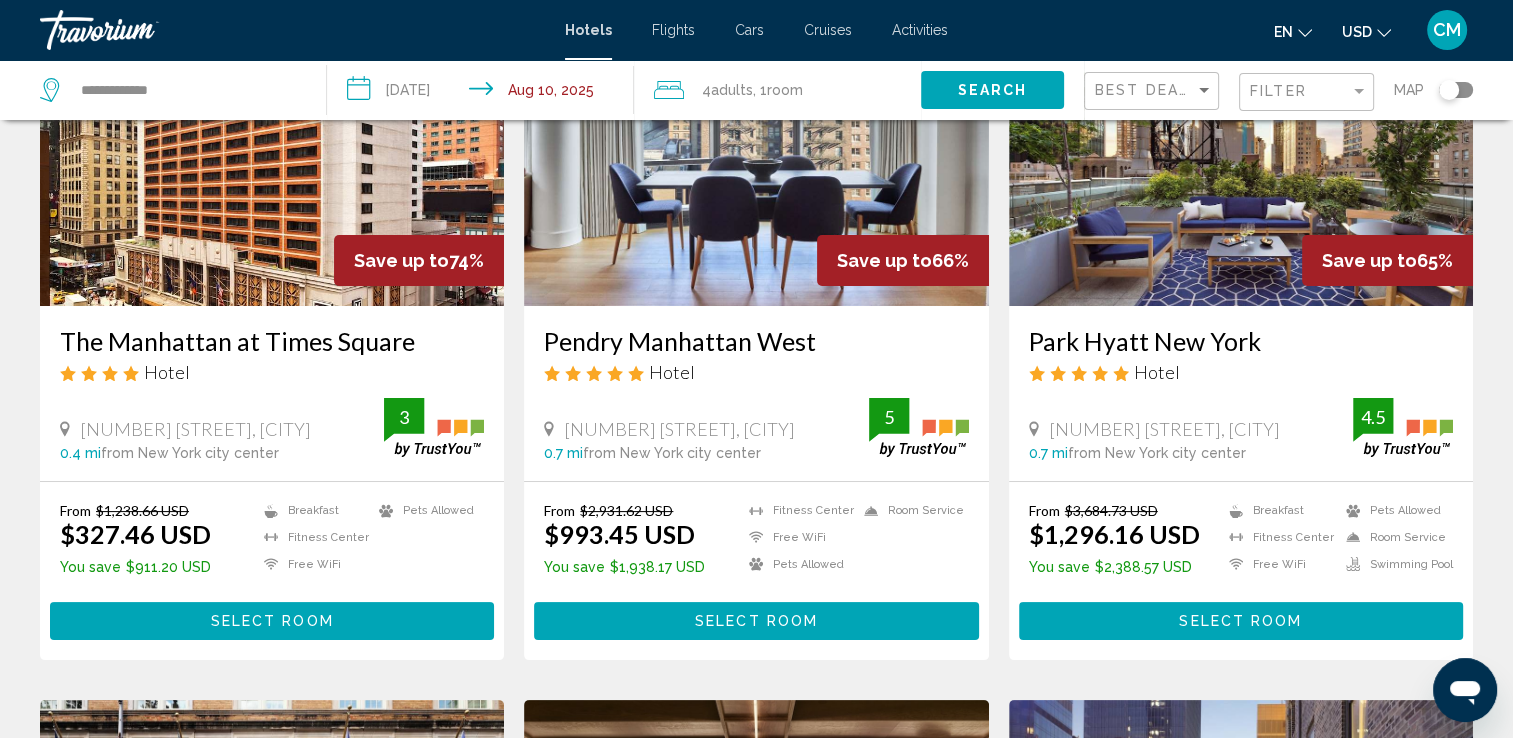 scroll, scrollTop: 0, scrollLeft: 0, axis: both 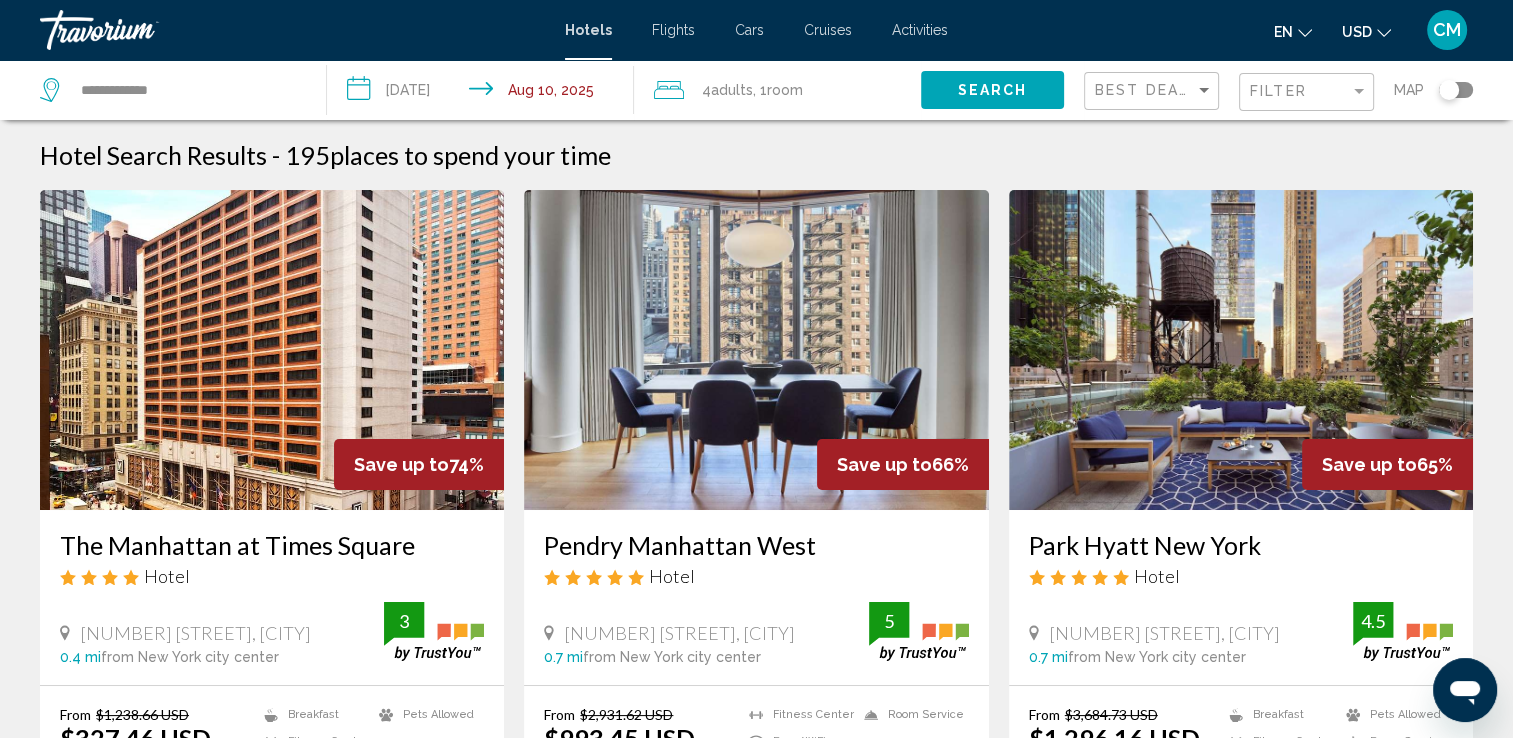 click on "Search" 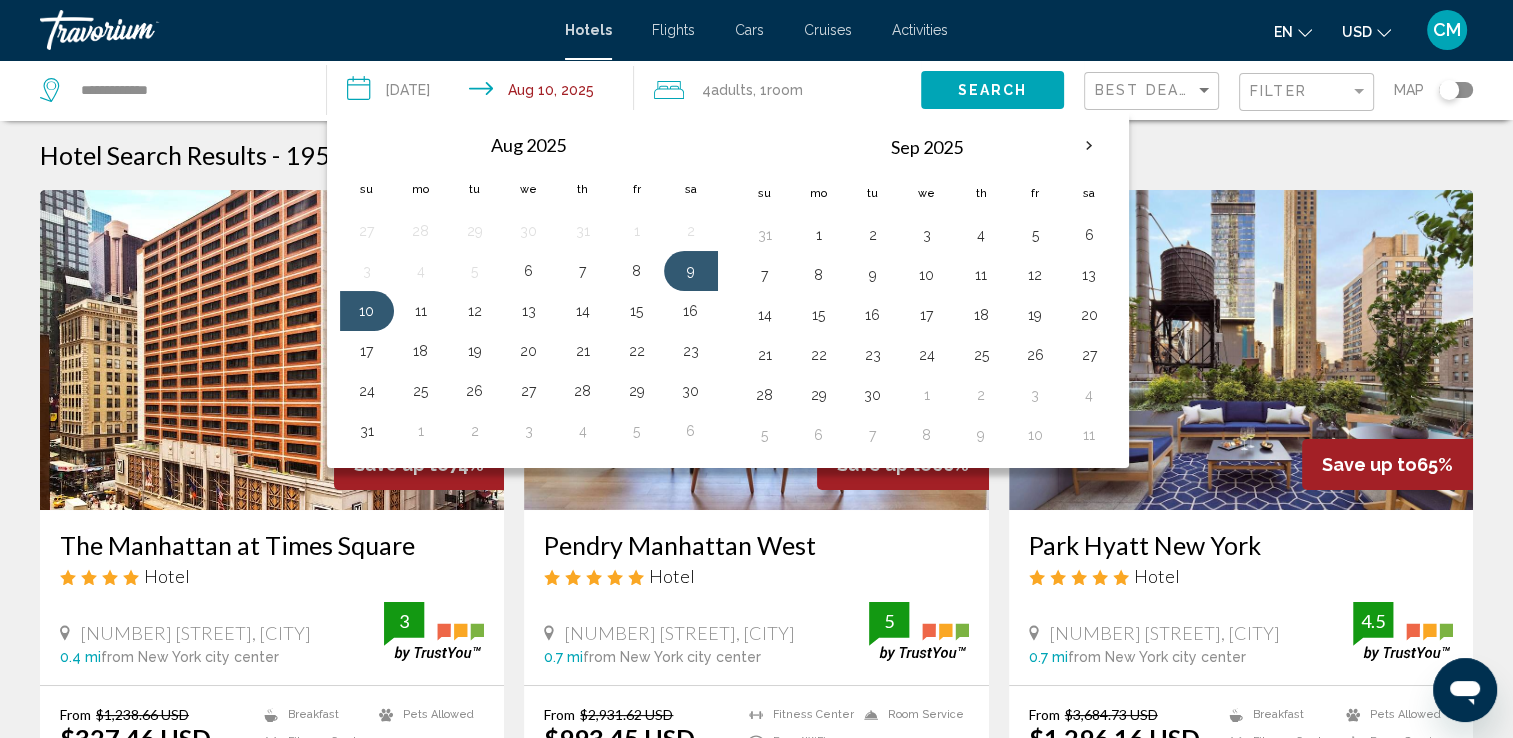 click on "**********" at bounding box center (484, 93) 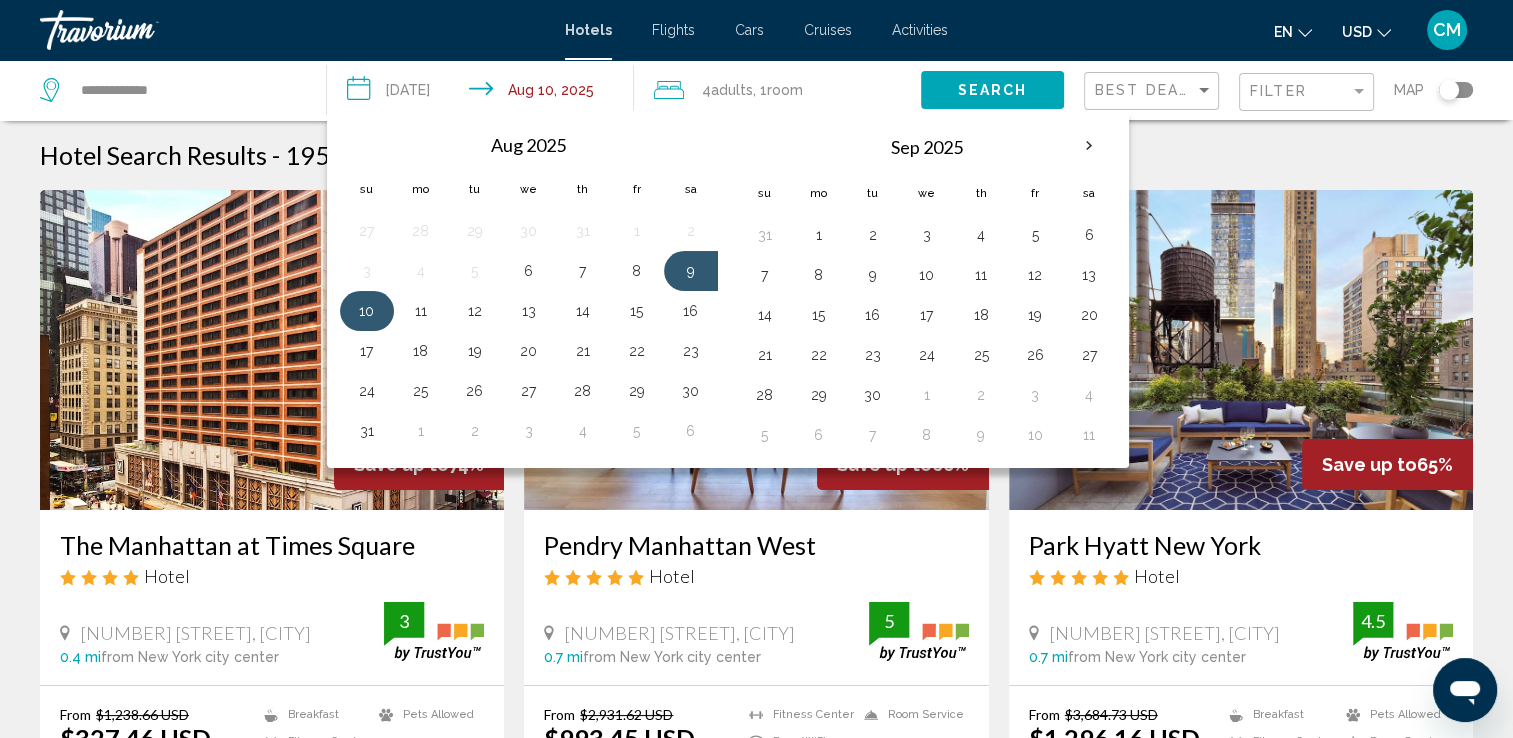 click on "10" at bounding box center [367, 311] 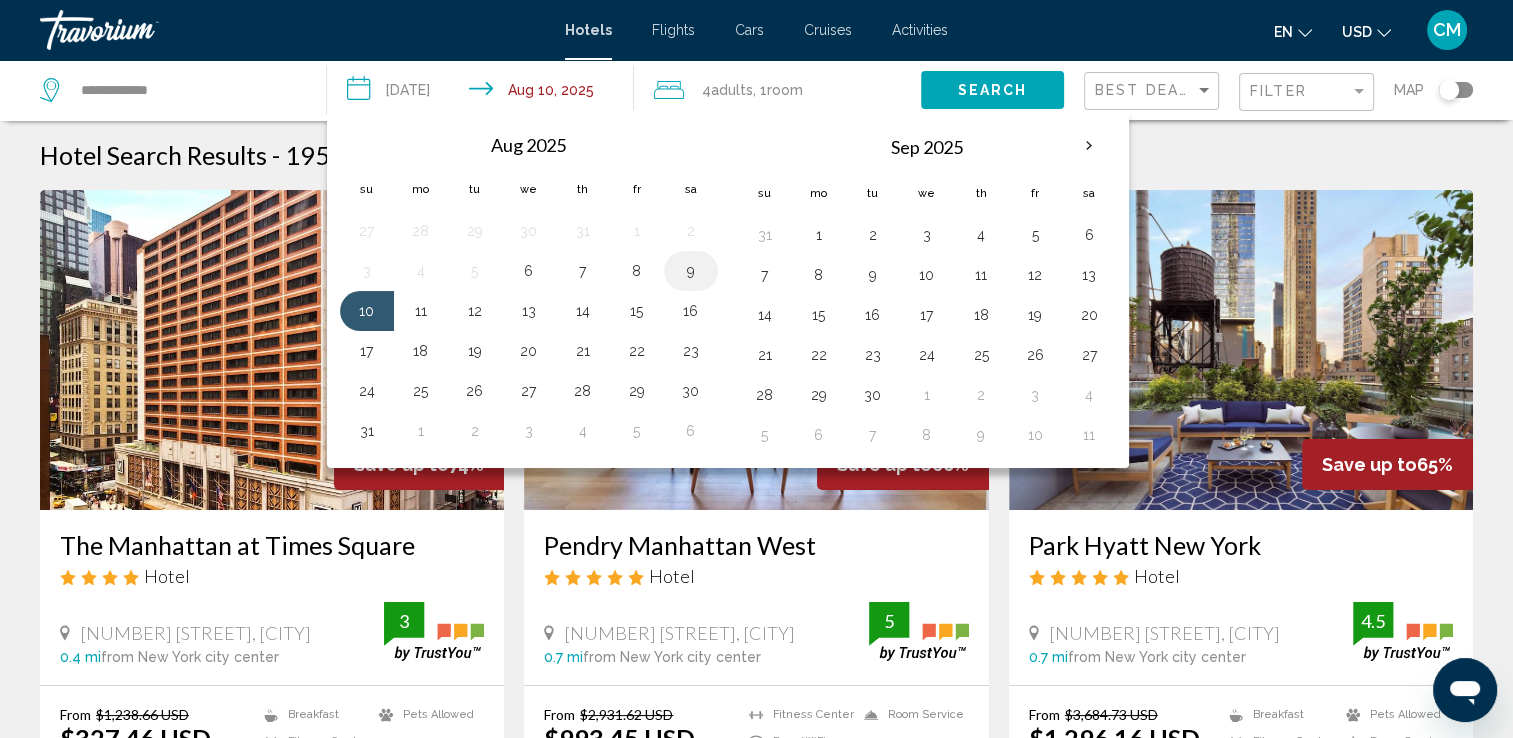 click on "9" at bounding box center (691, 271) 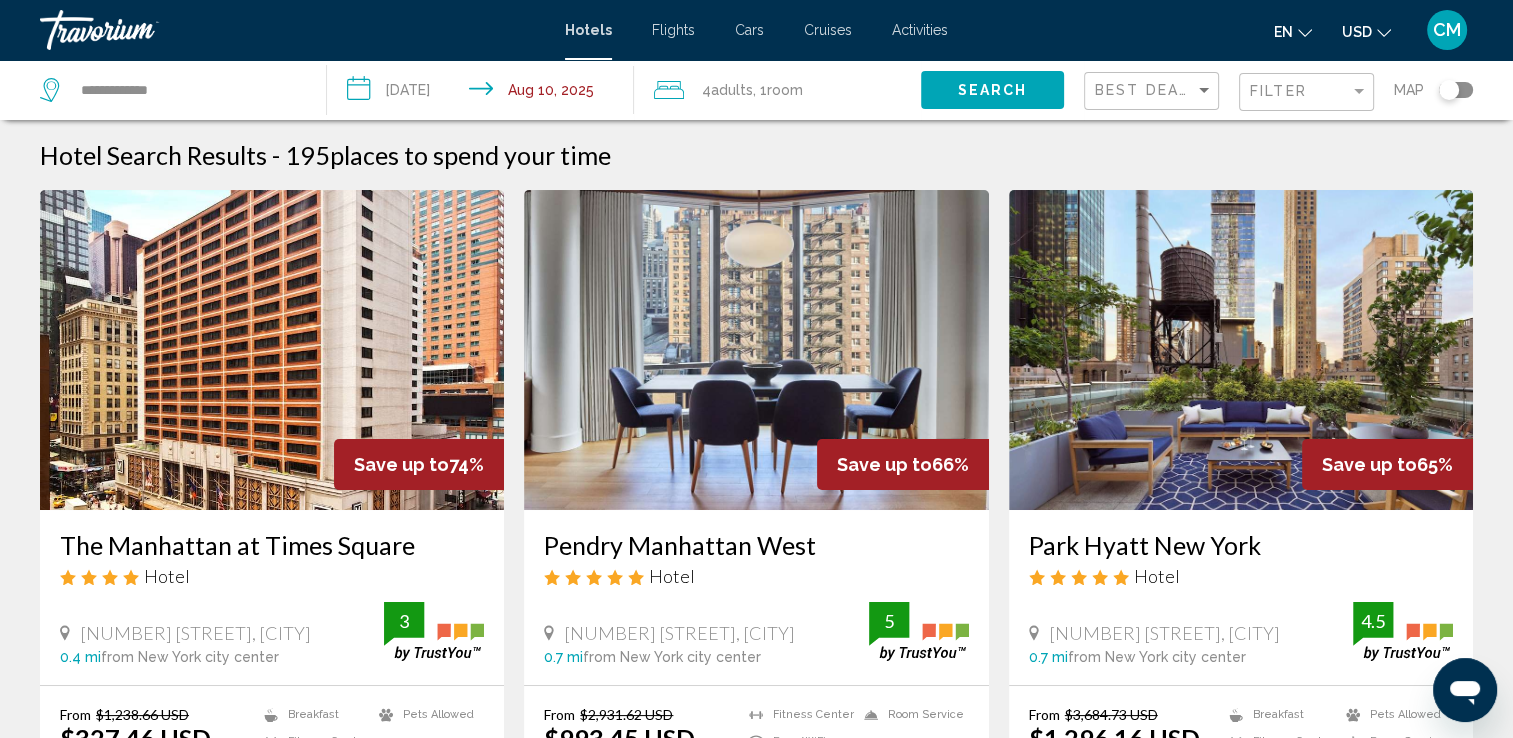 click on "Adults" 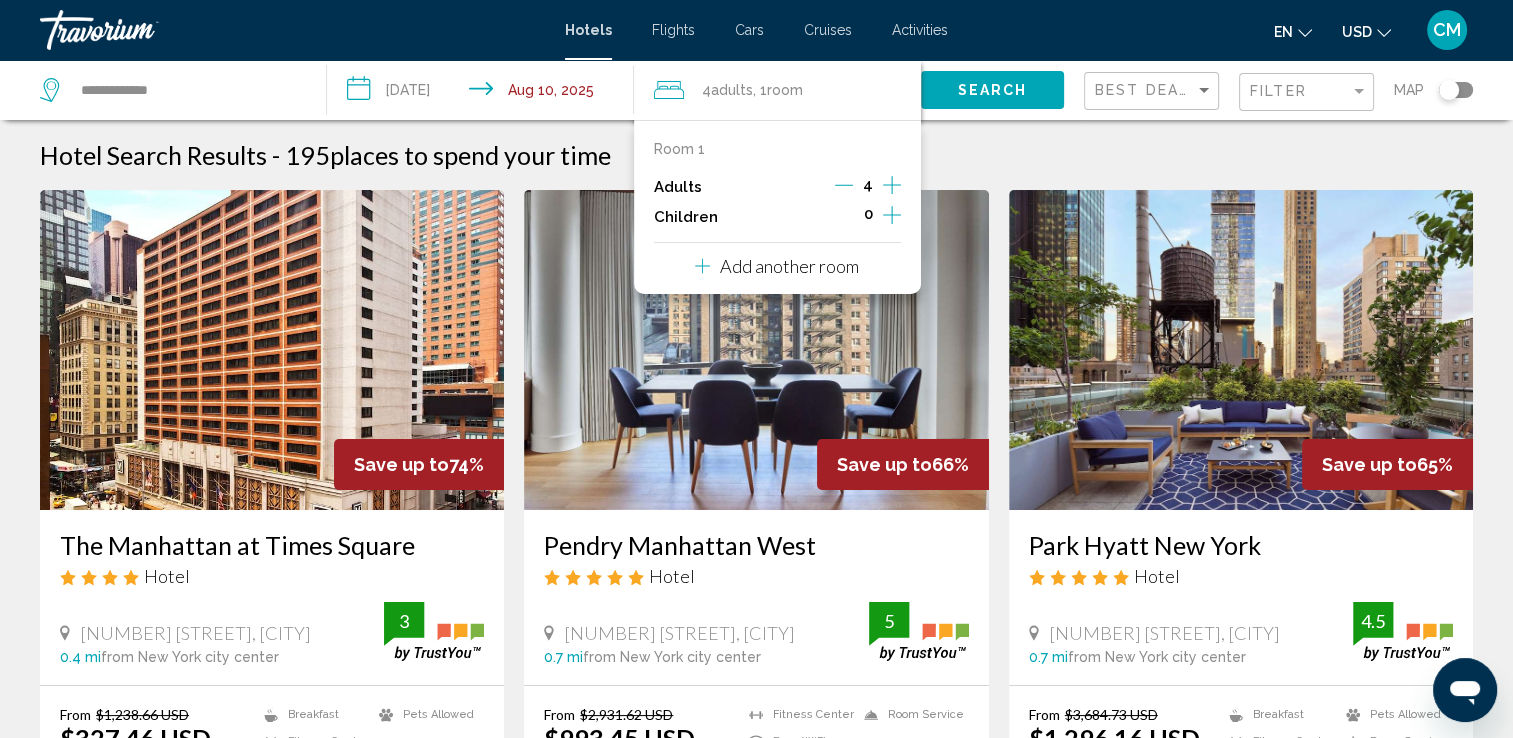 click 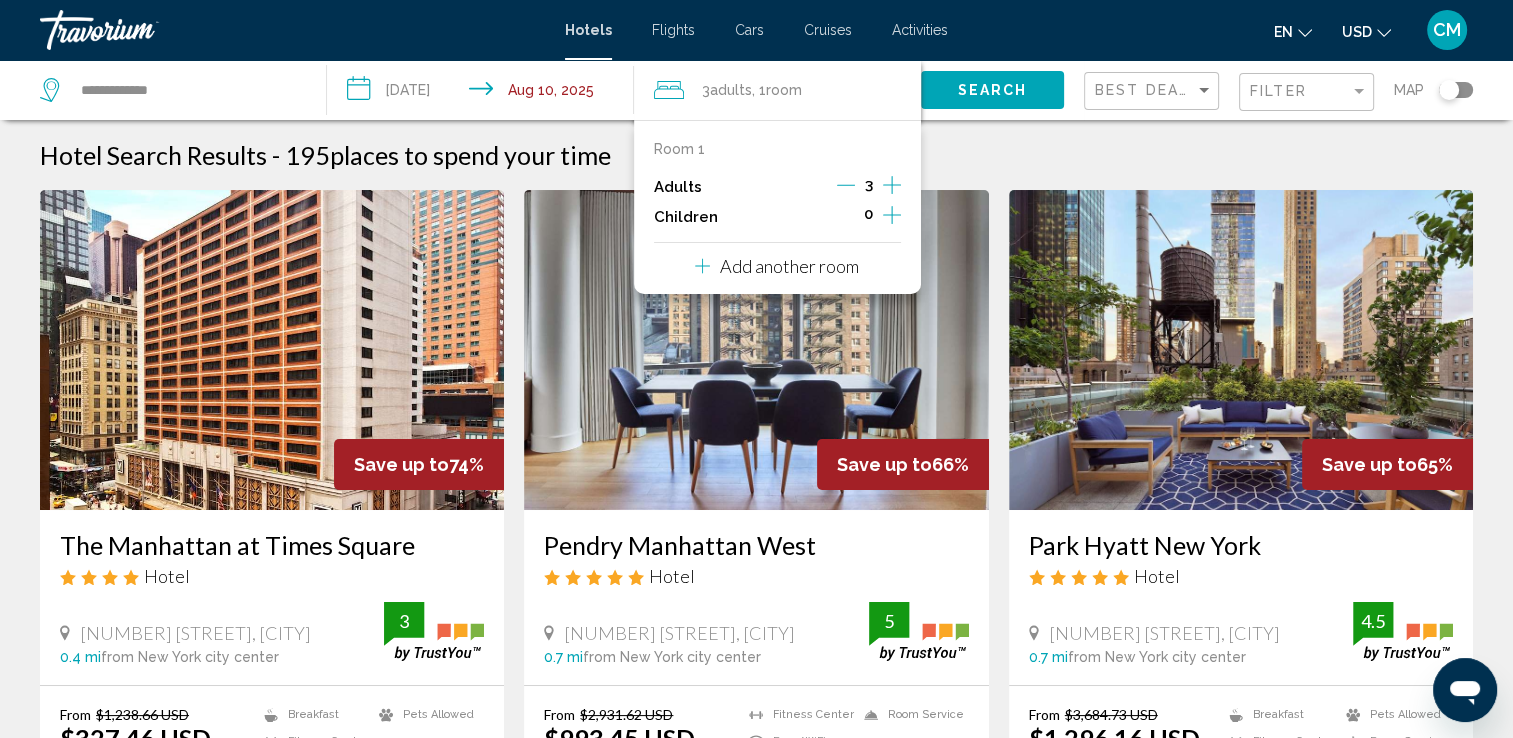 click 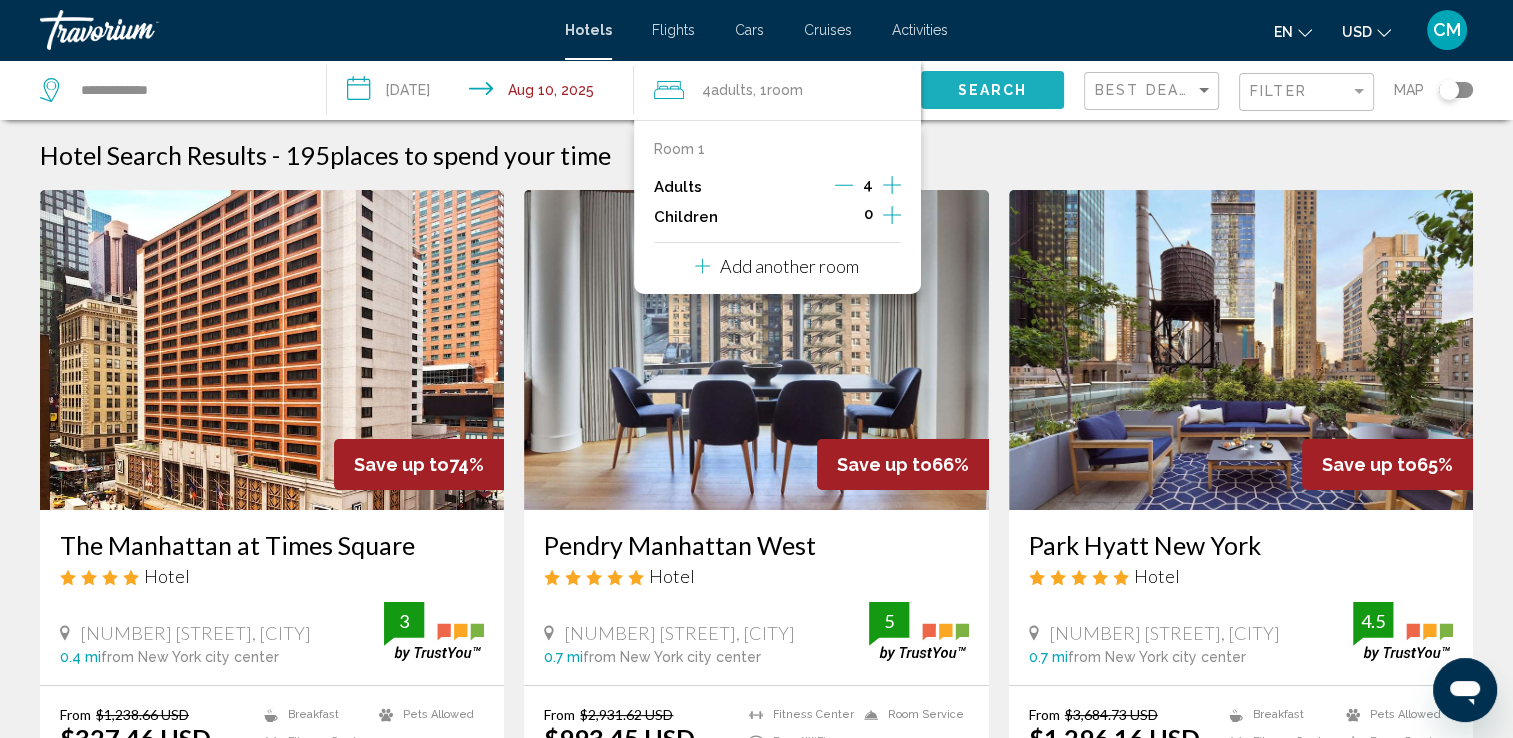 click on "Search" 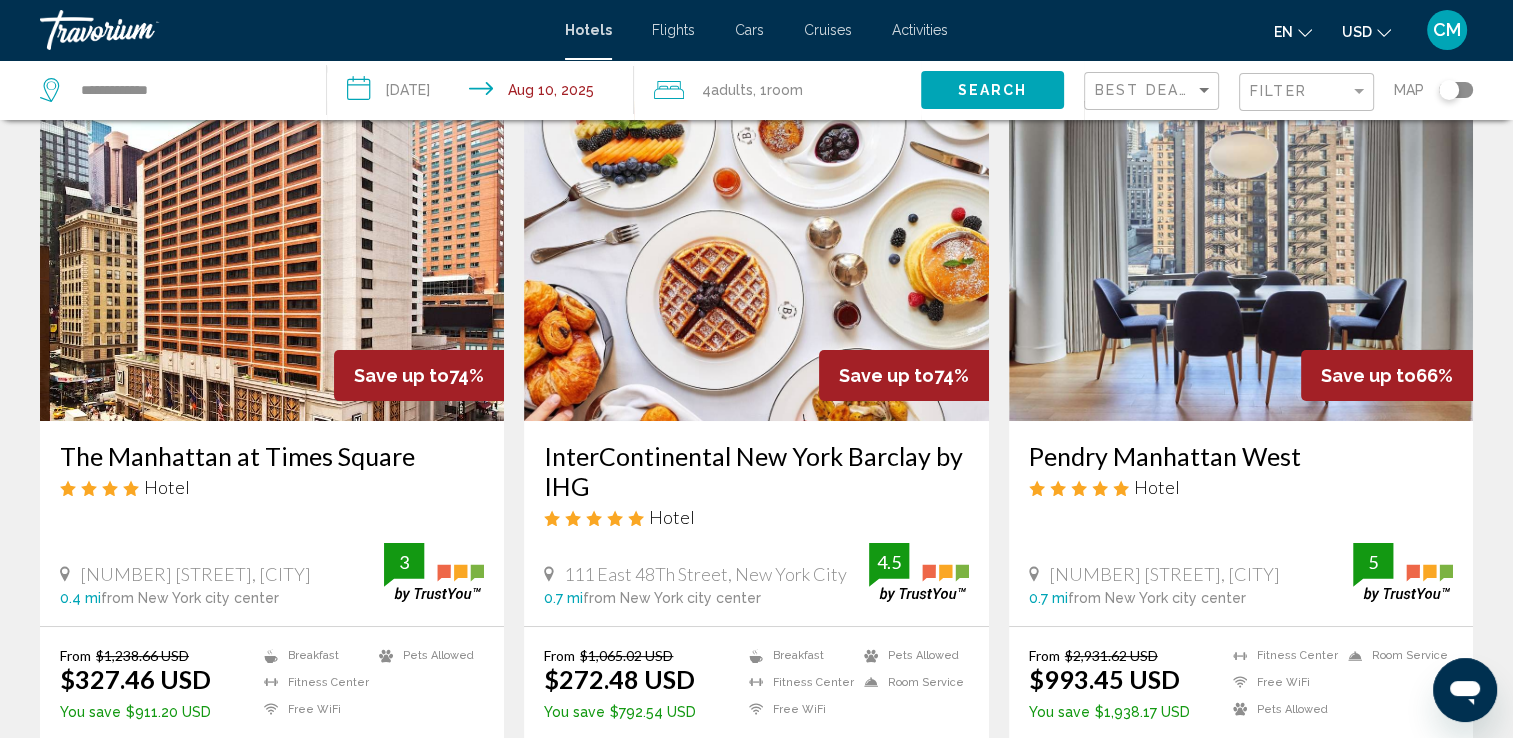 scroll, scrollTop: 189, scrollLeft: 0, axis: vertical 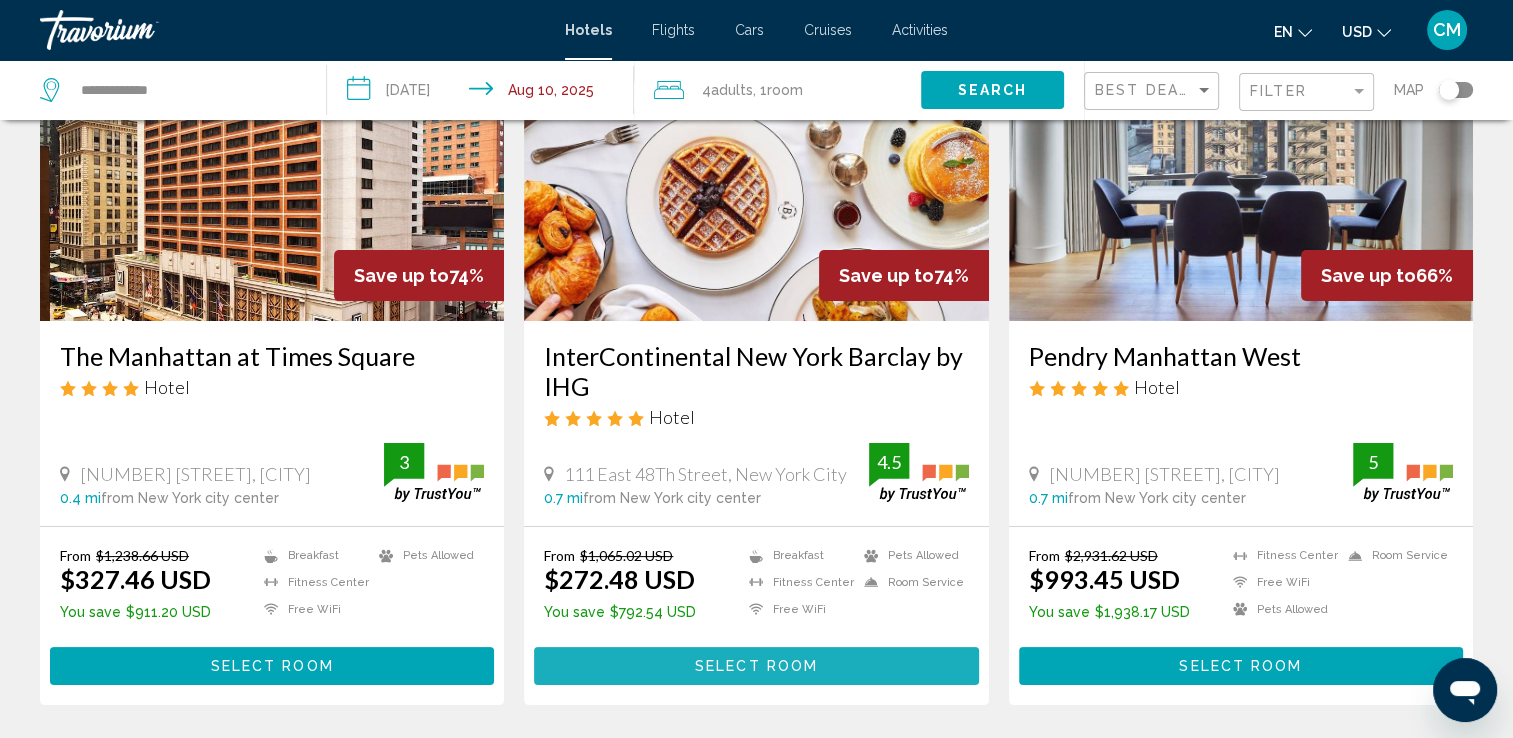 click on "Select Room" at bounding box center (756, 665) 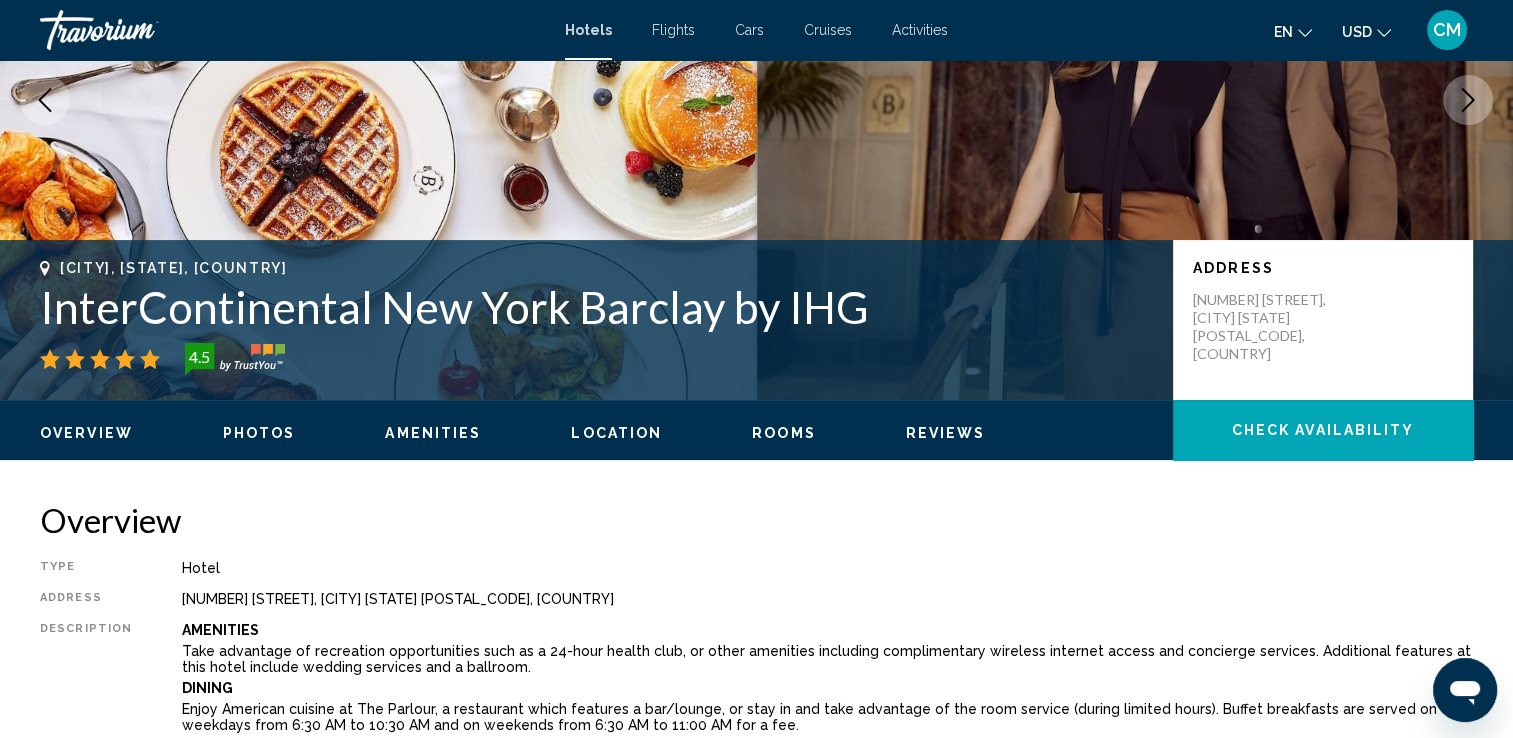 scroll, scrollTop: 0, scrollLeft: 0, axis: both 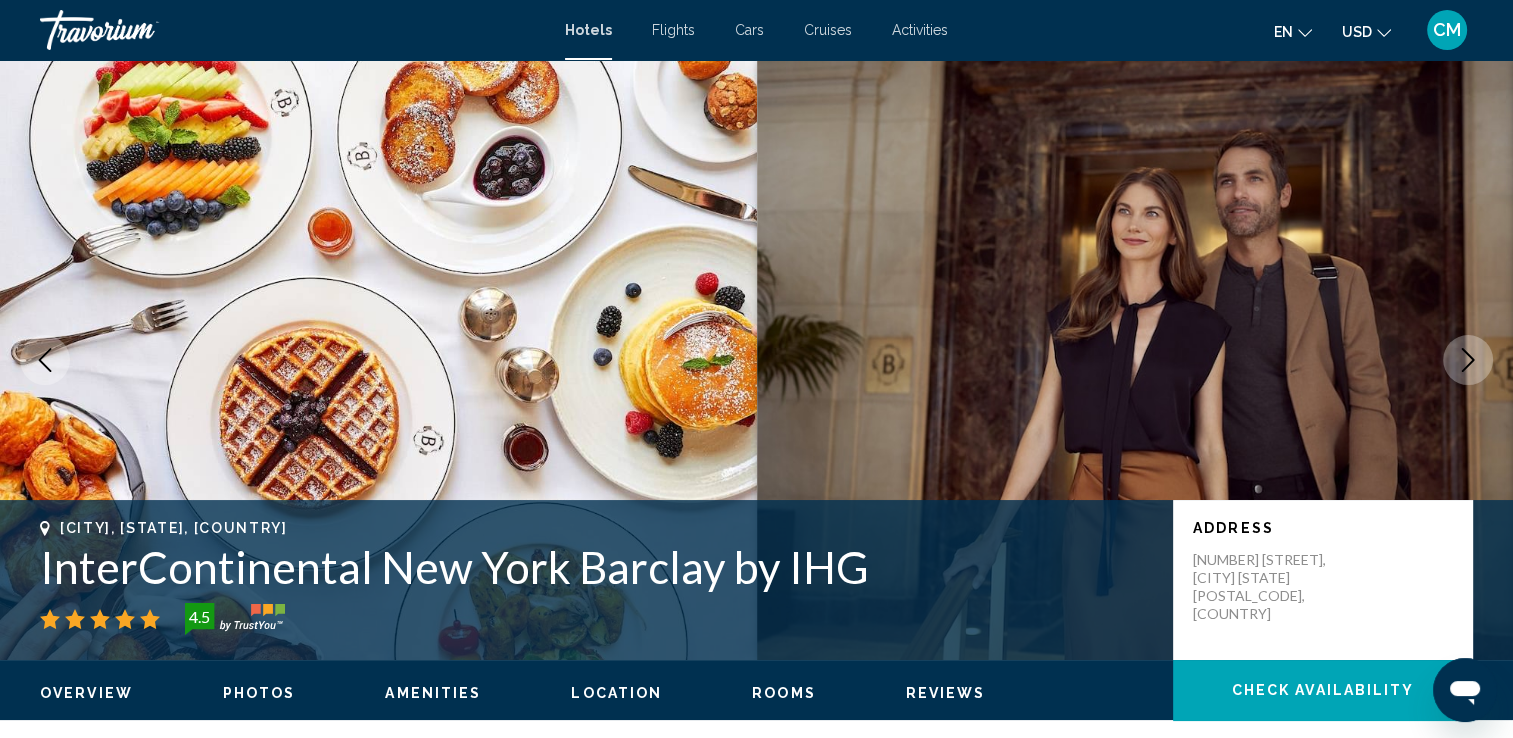 click 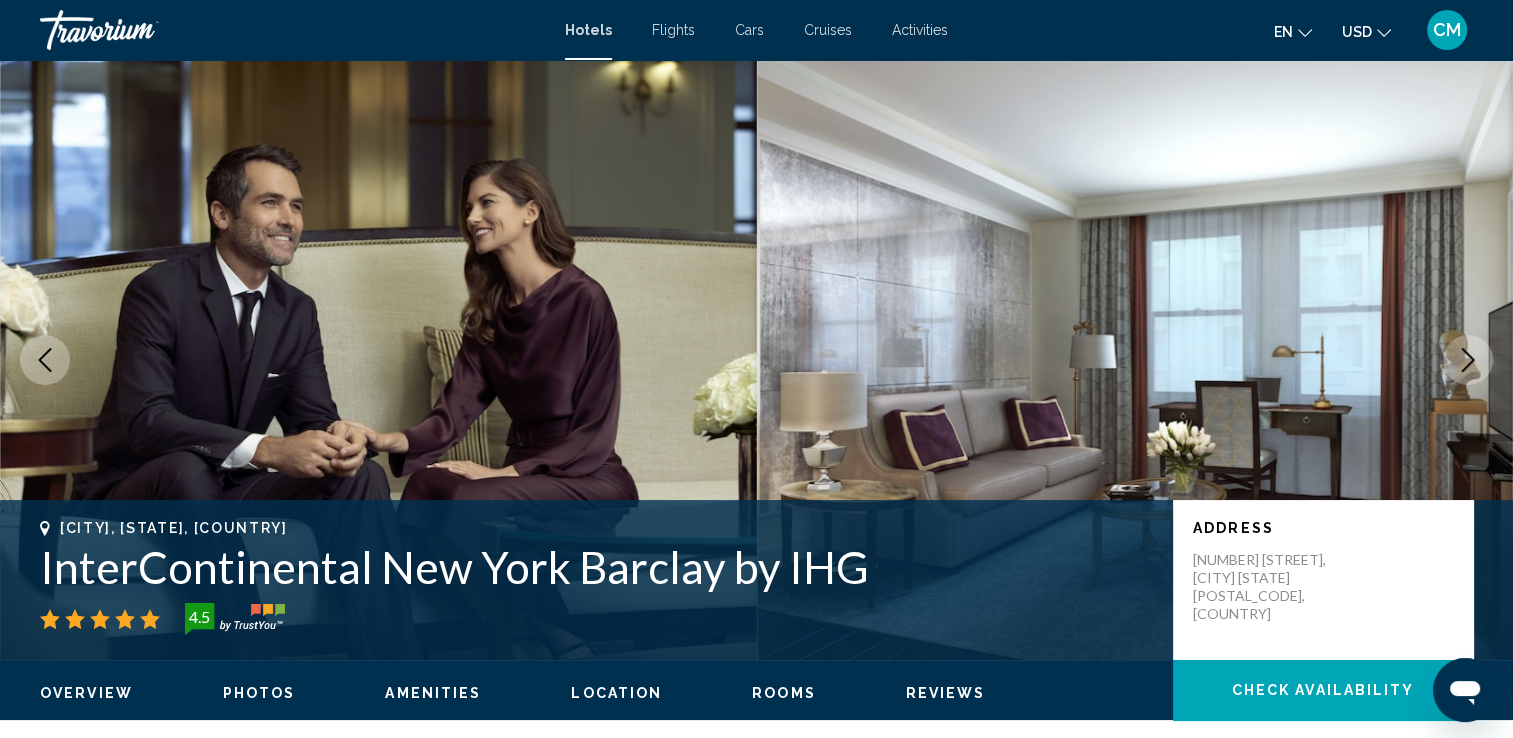 click 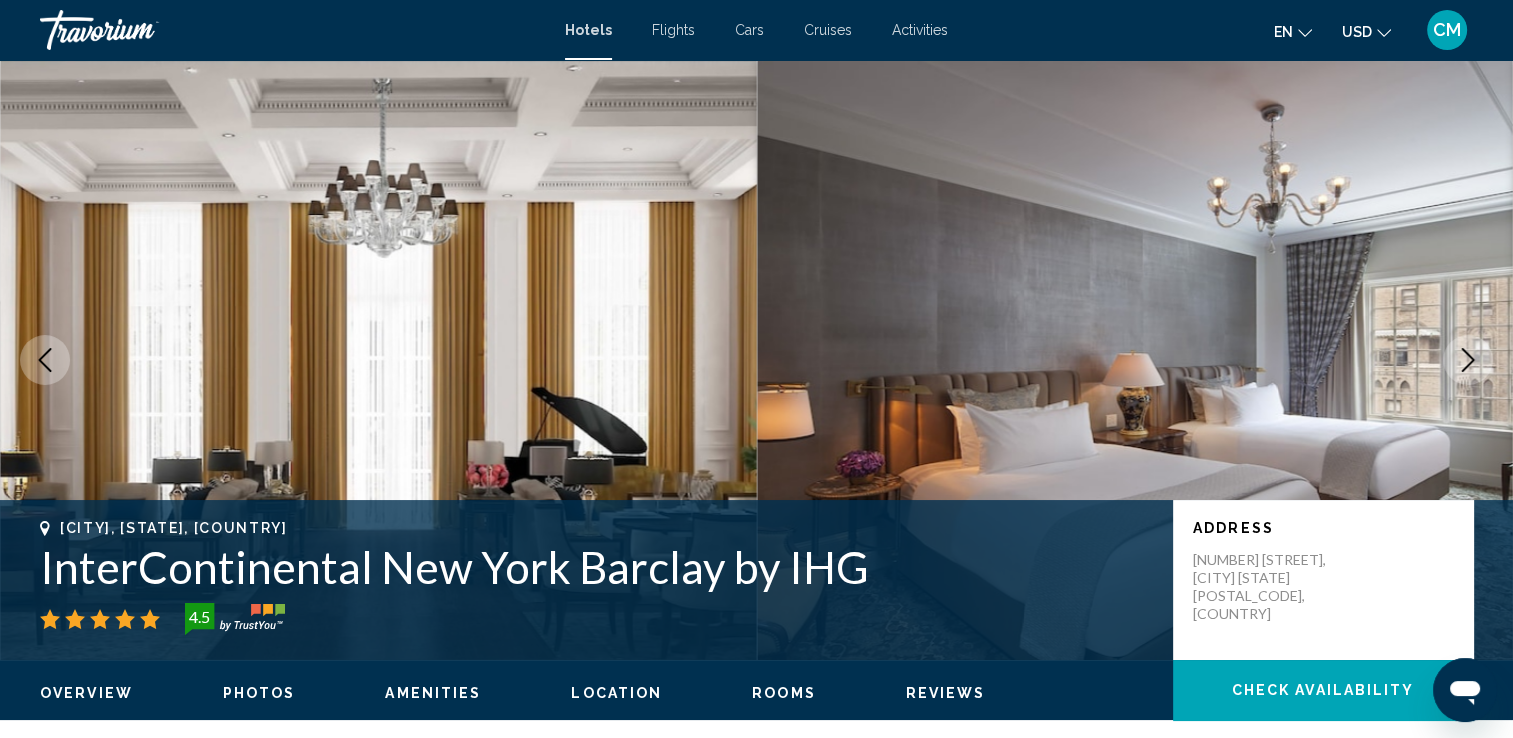 click 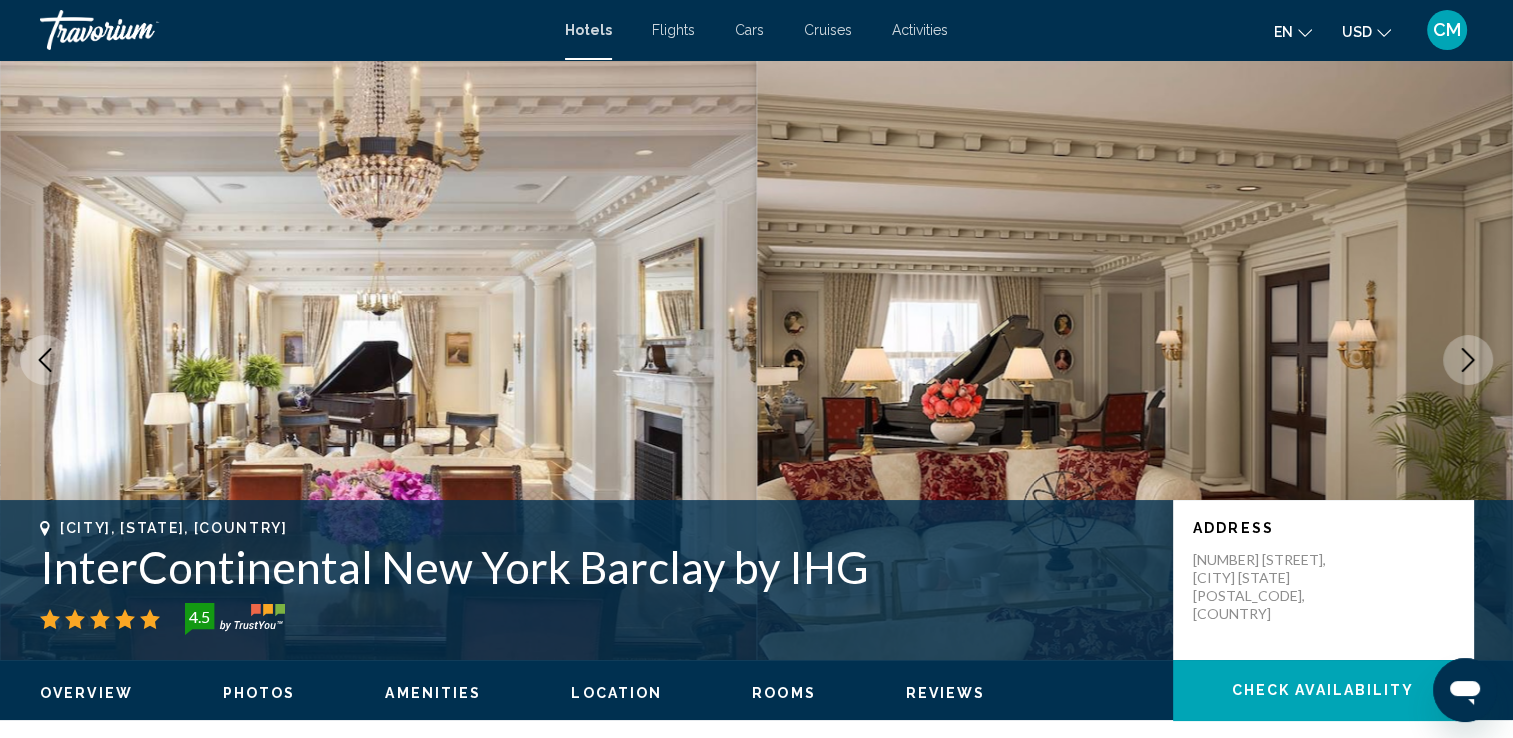 click 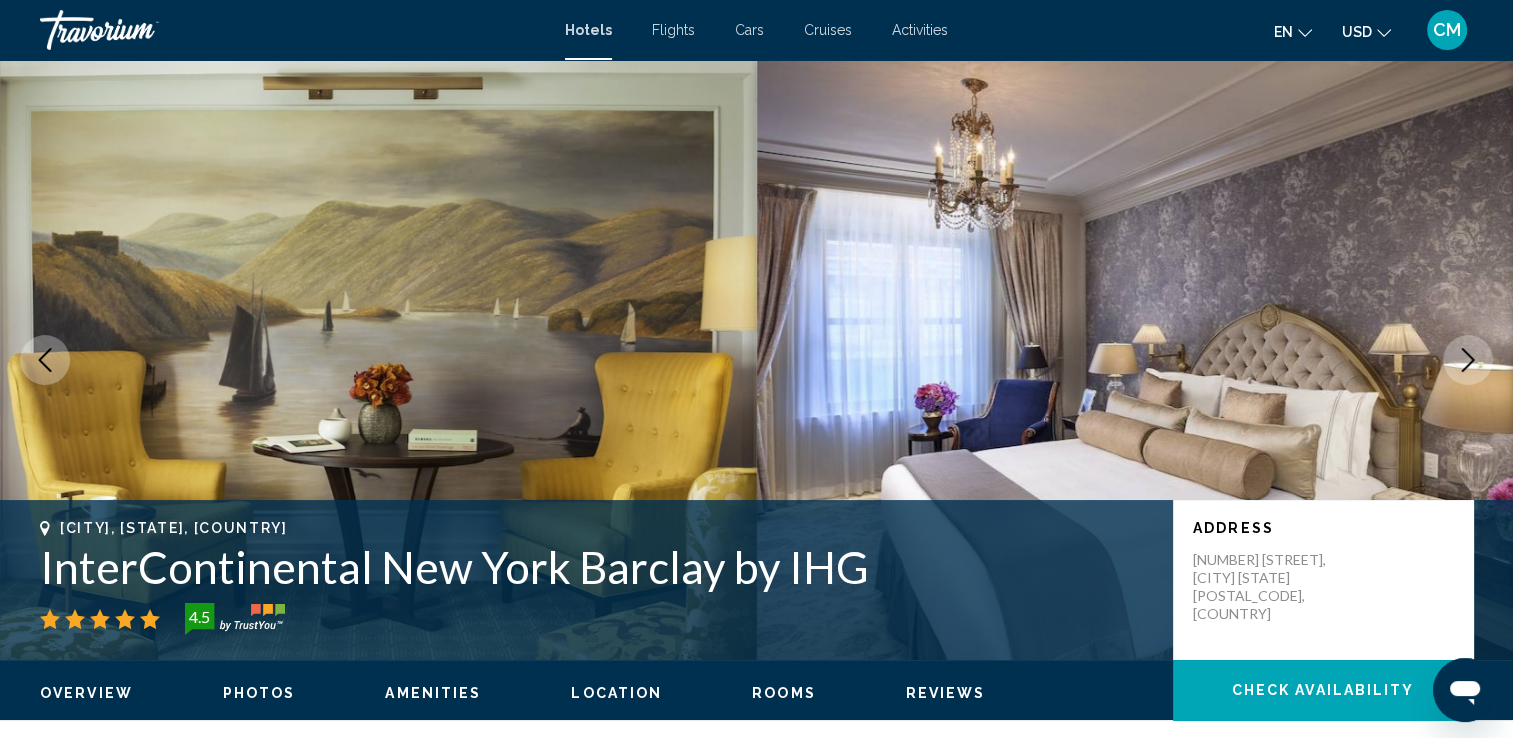 click 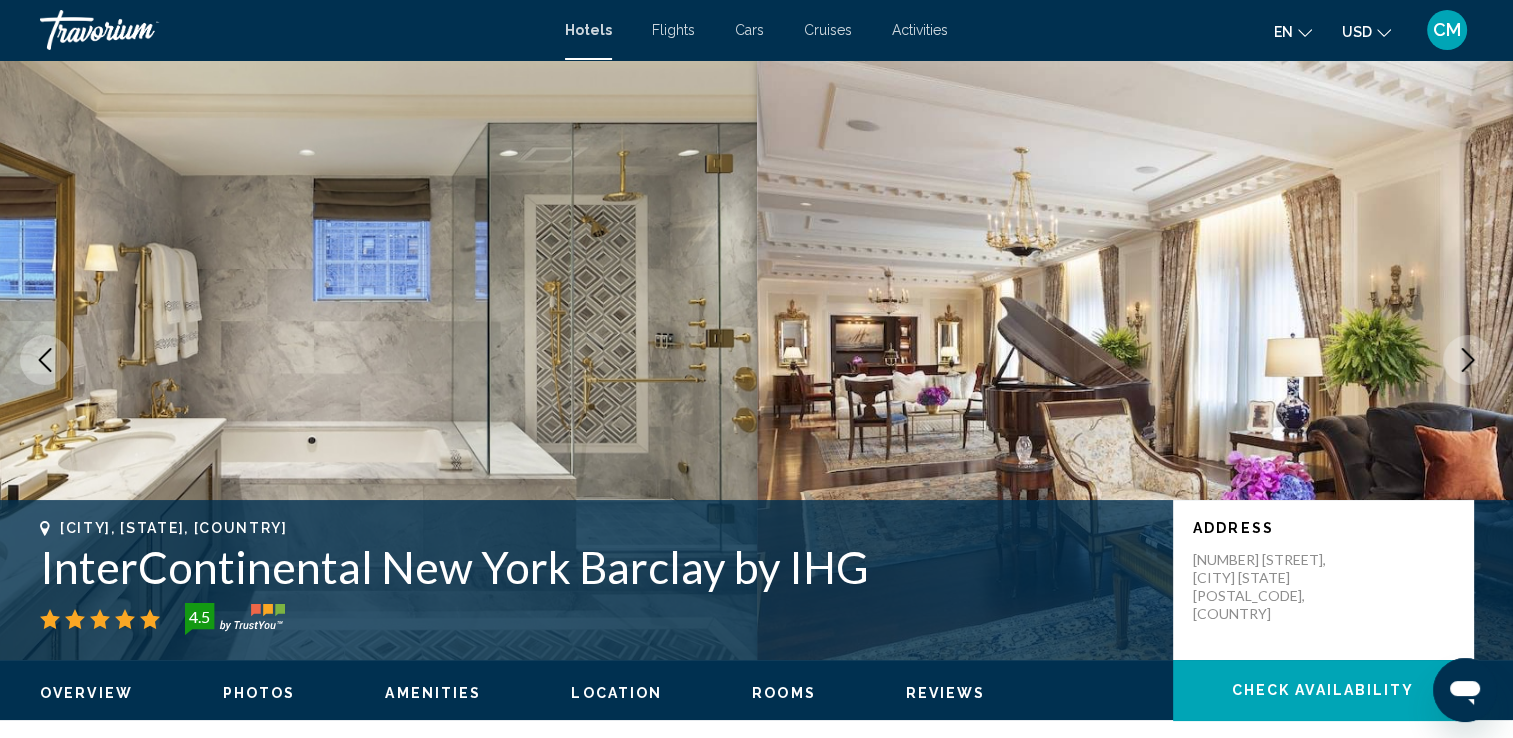 click 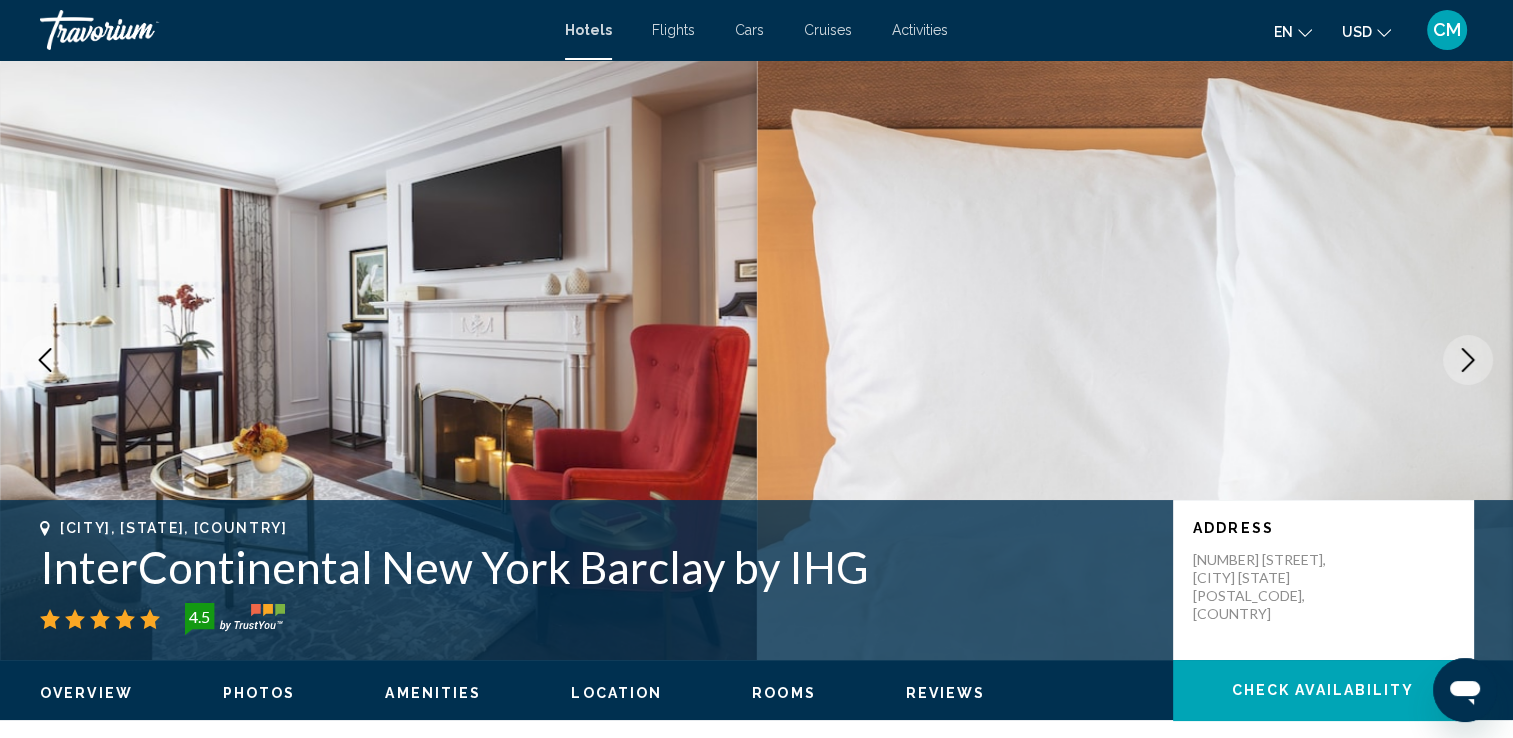 click 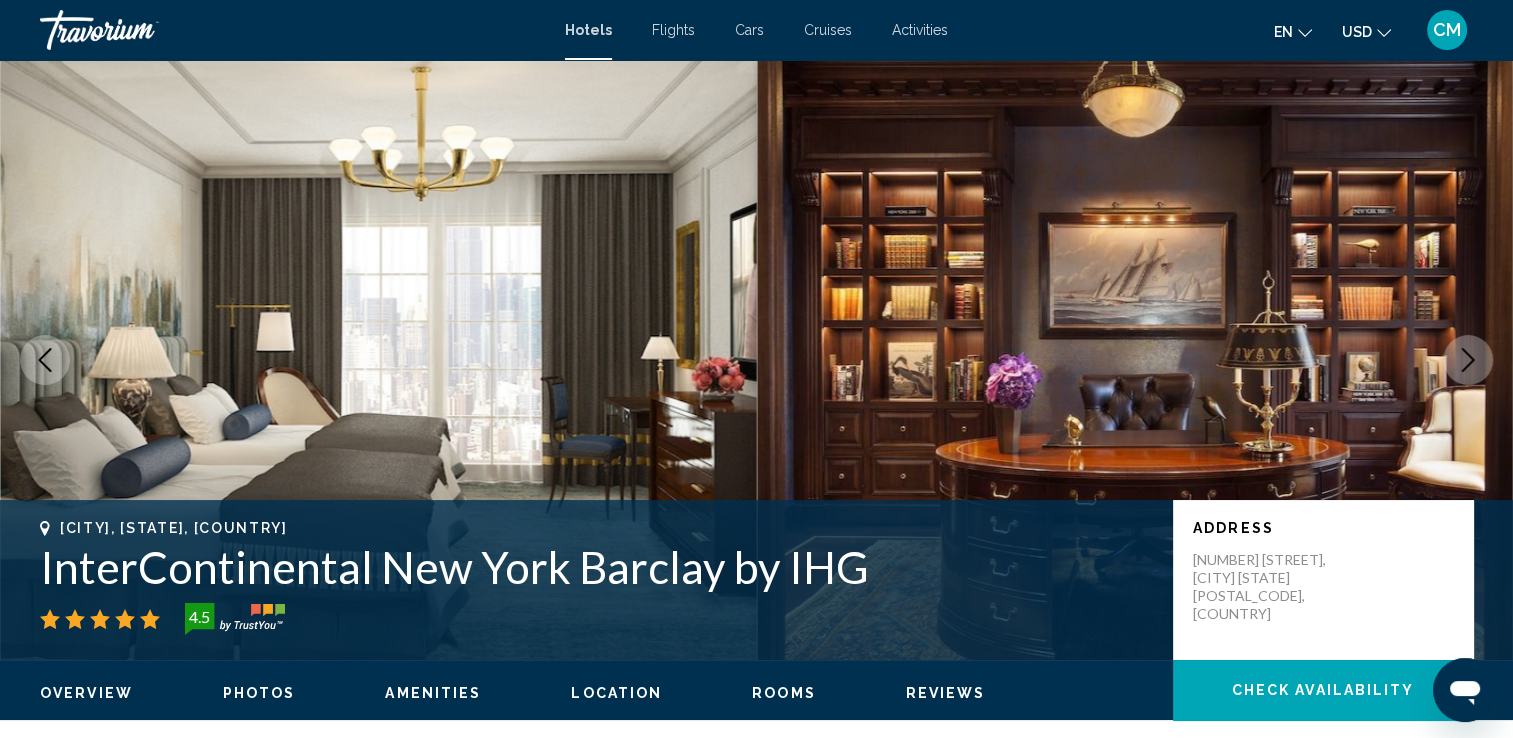 click 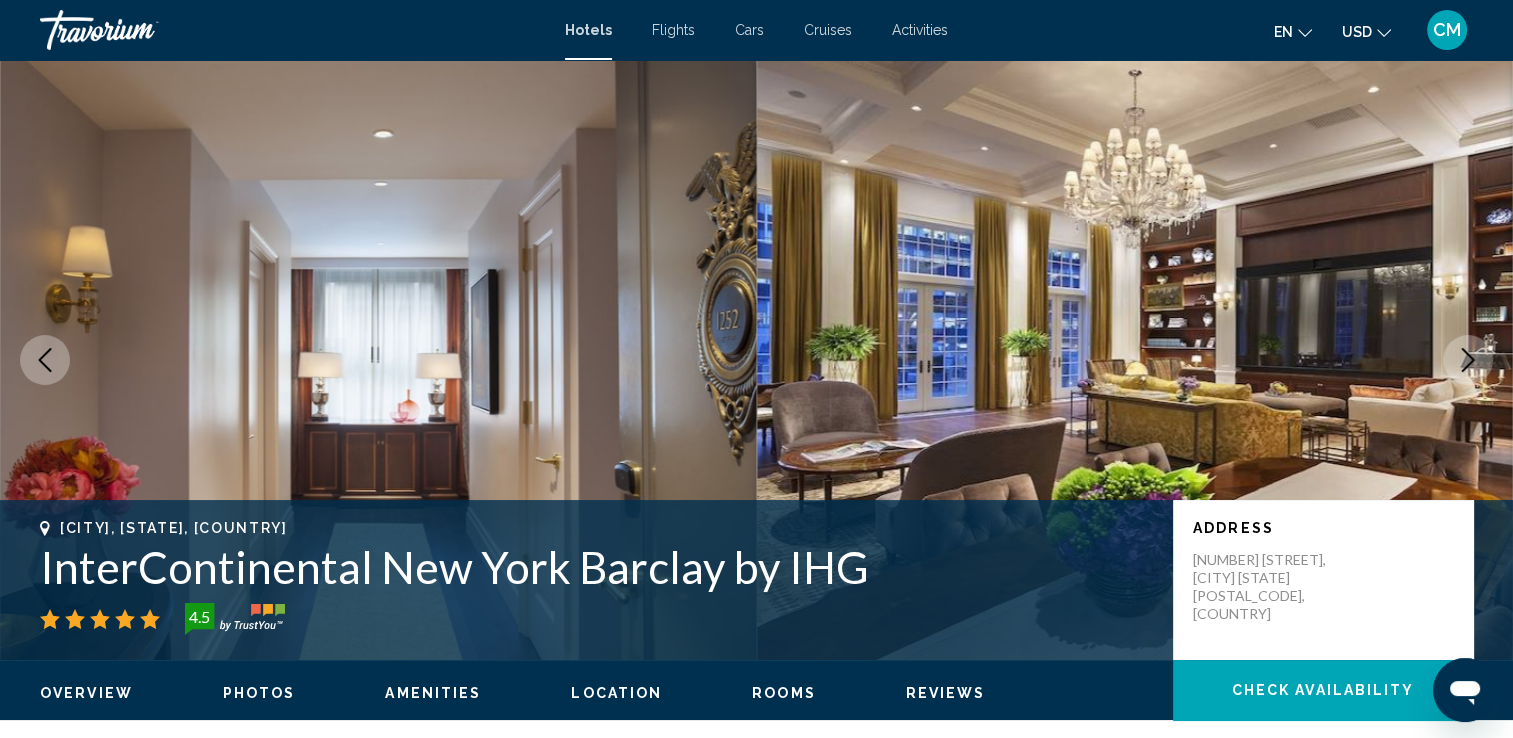 click 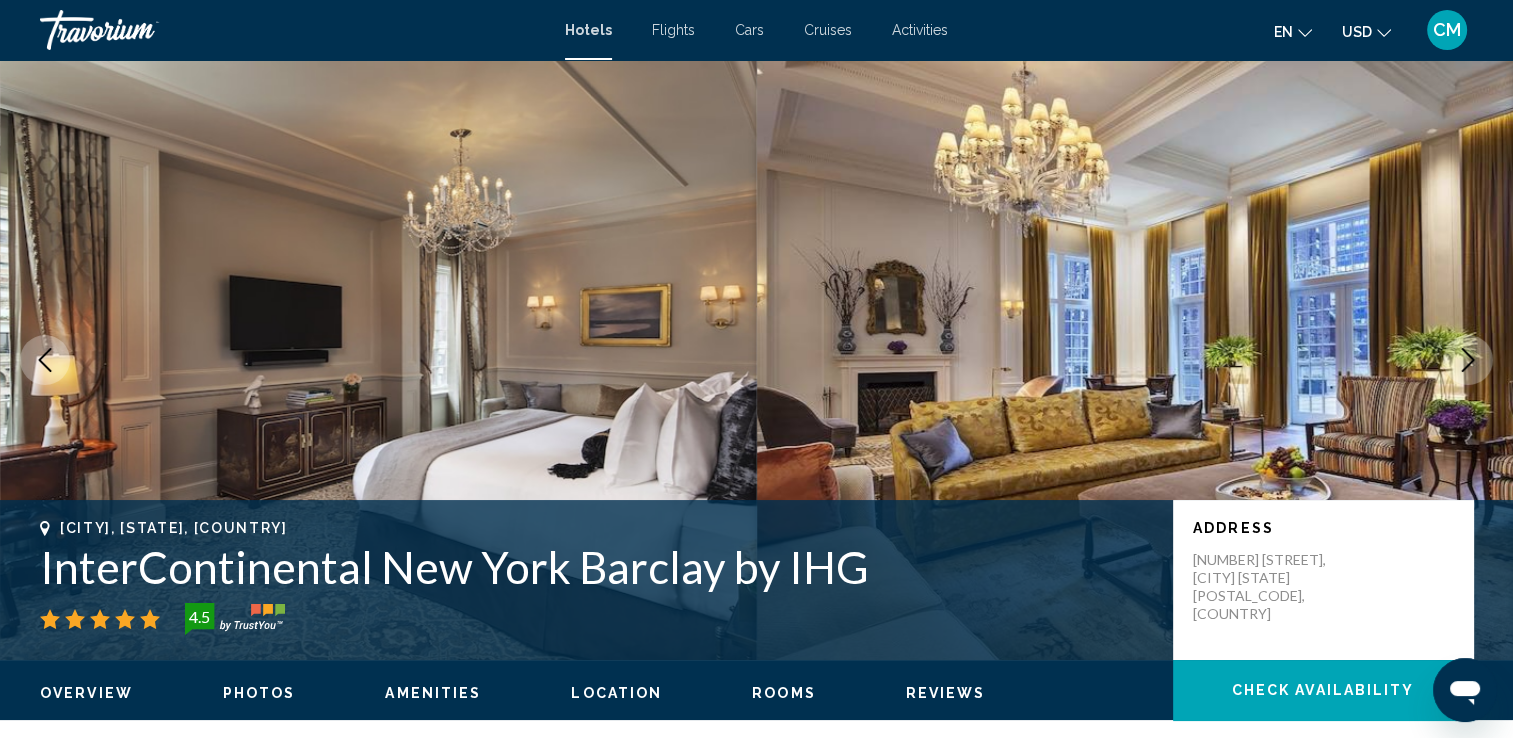 click 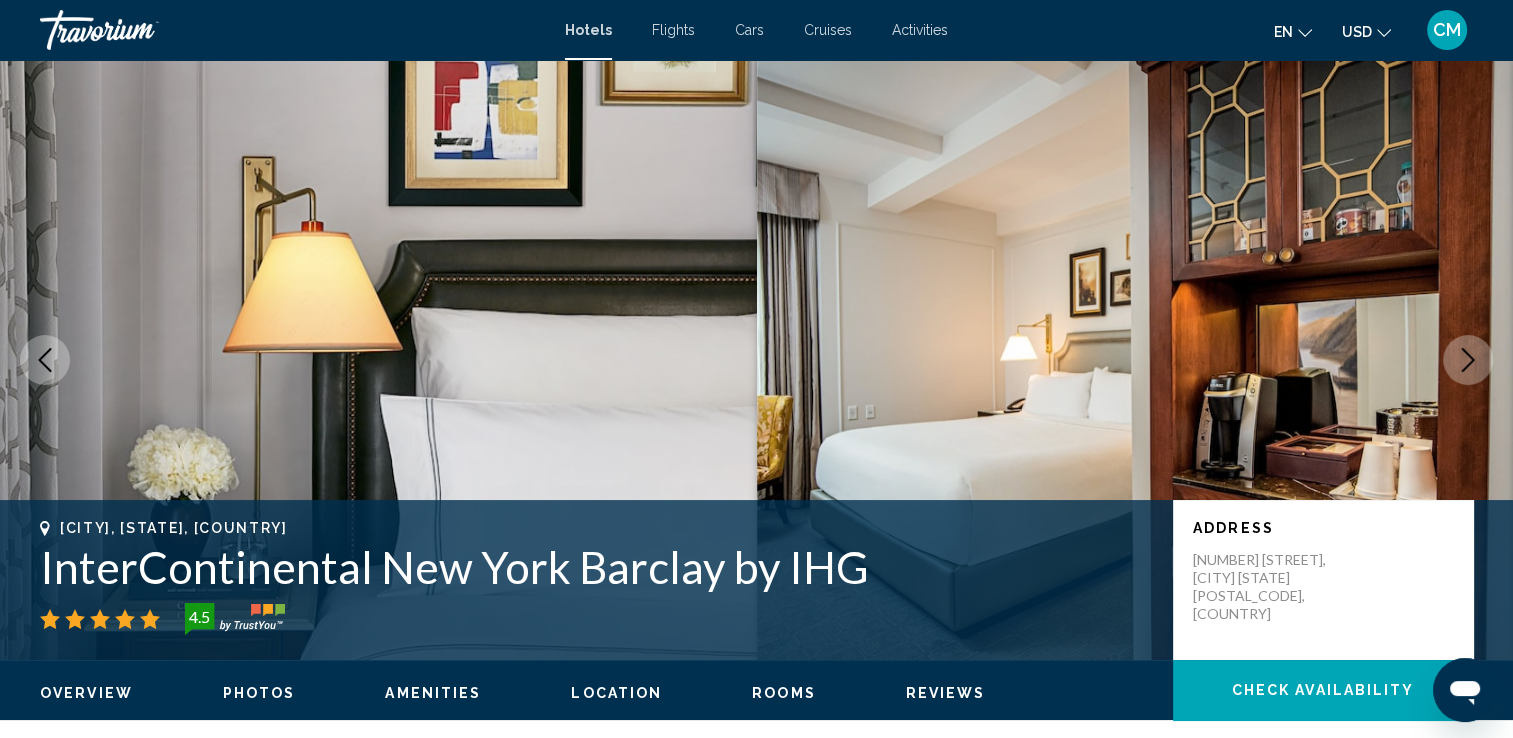 click 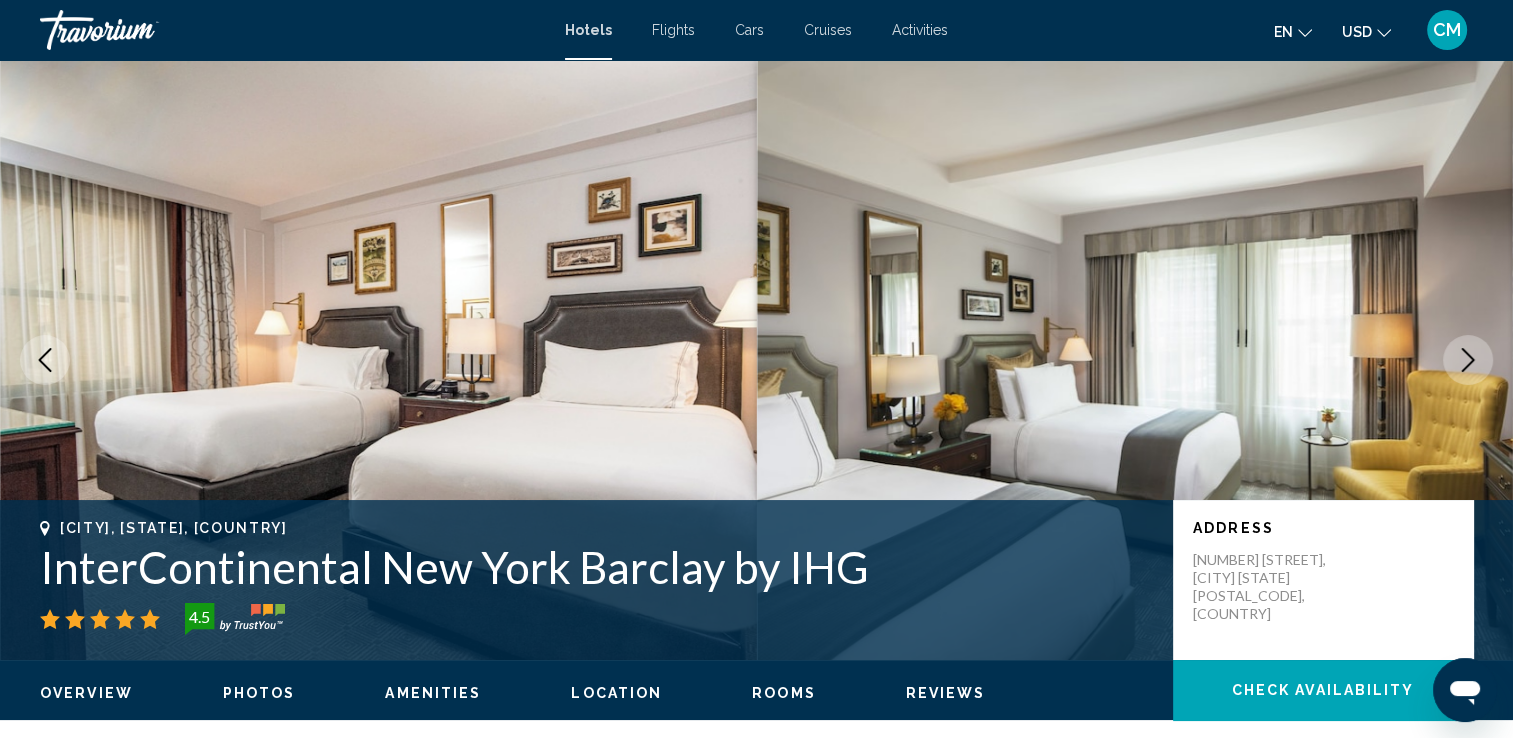 click 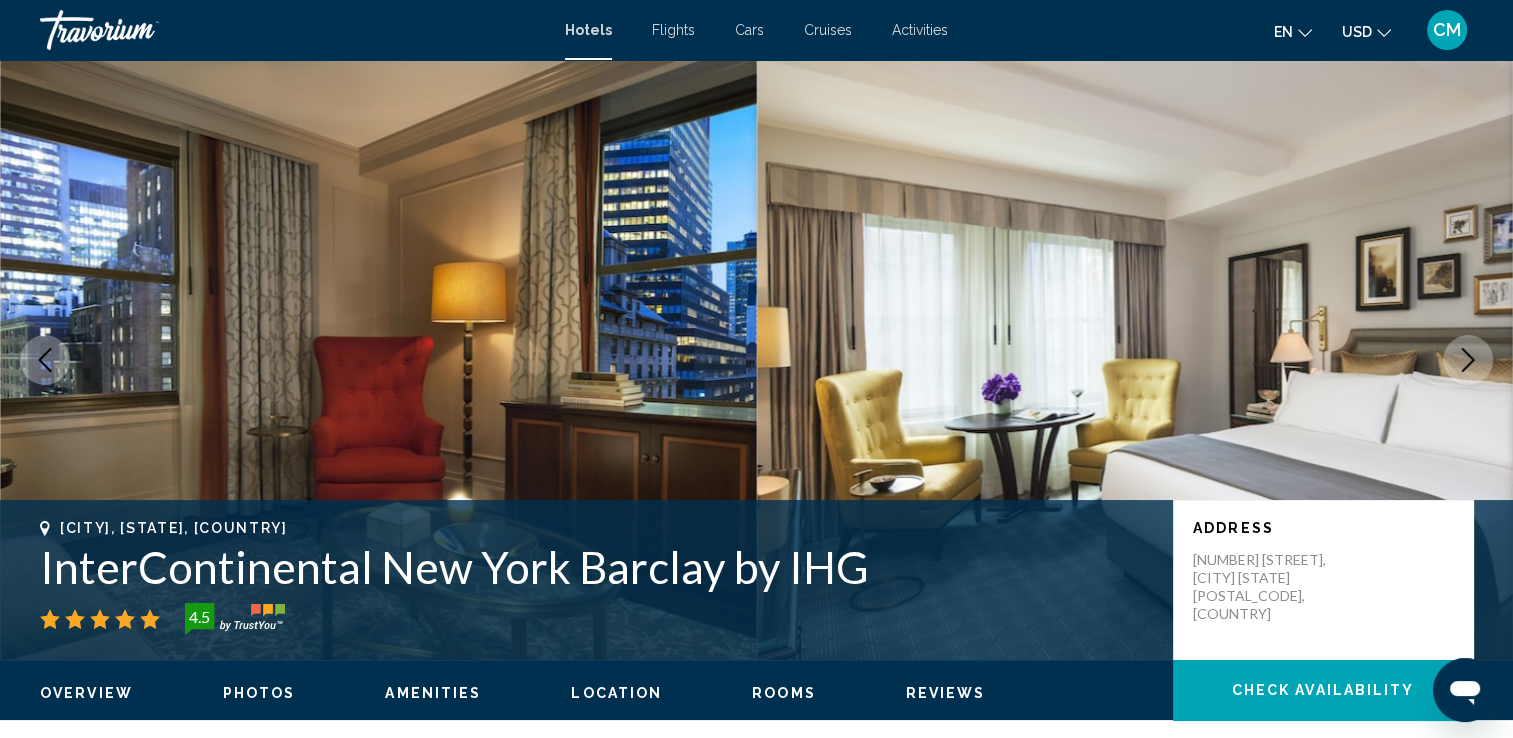 click 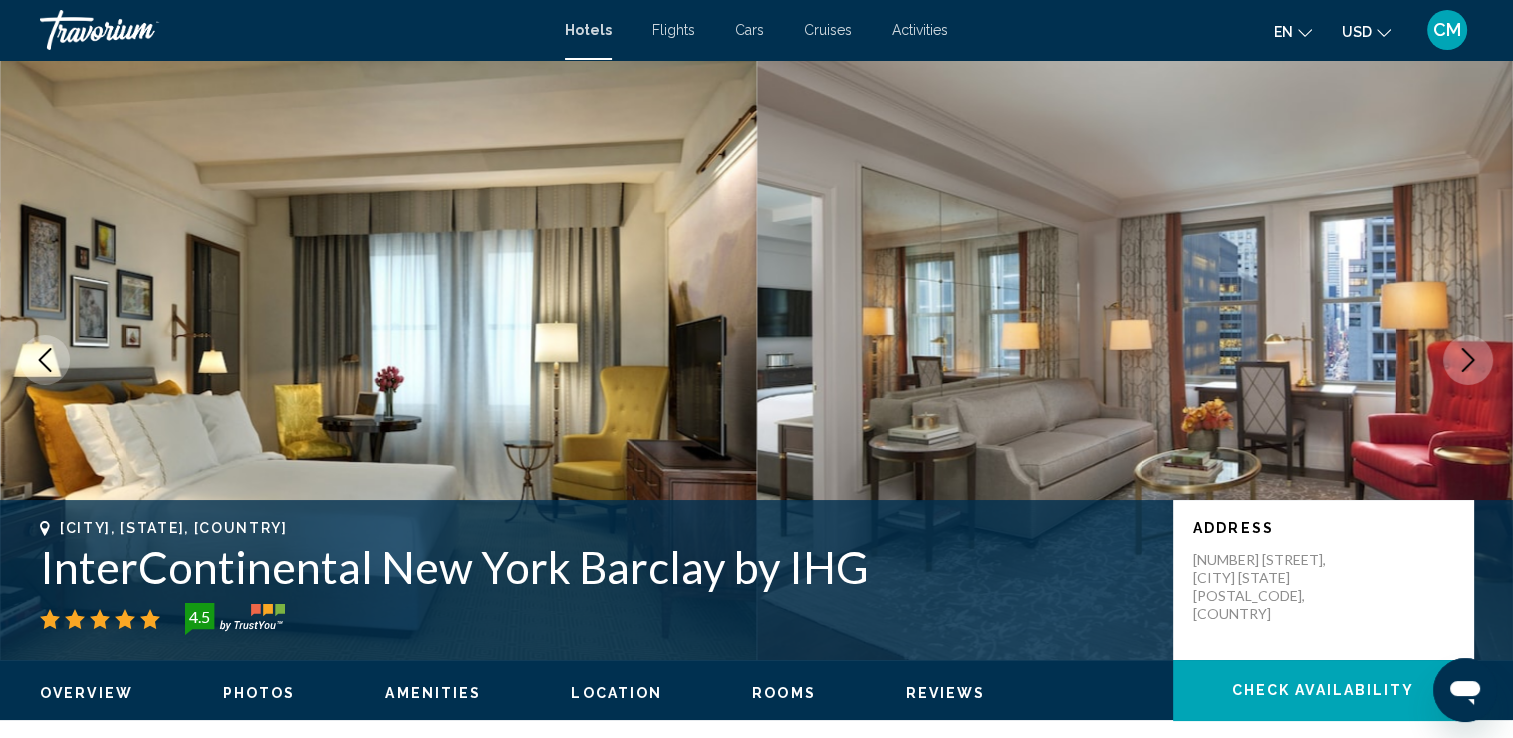 click 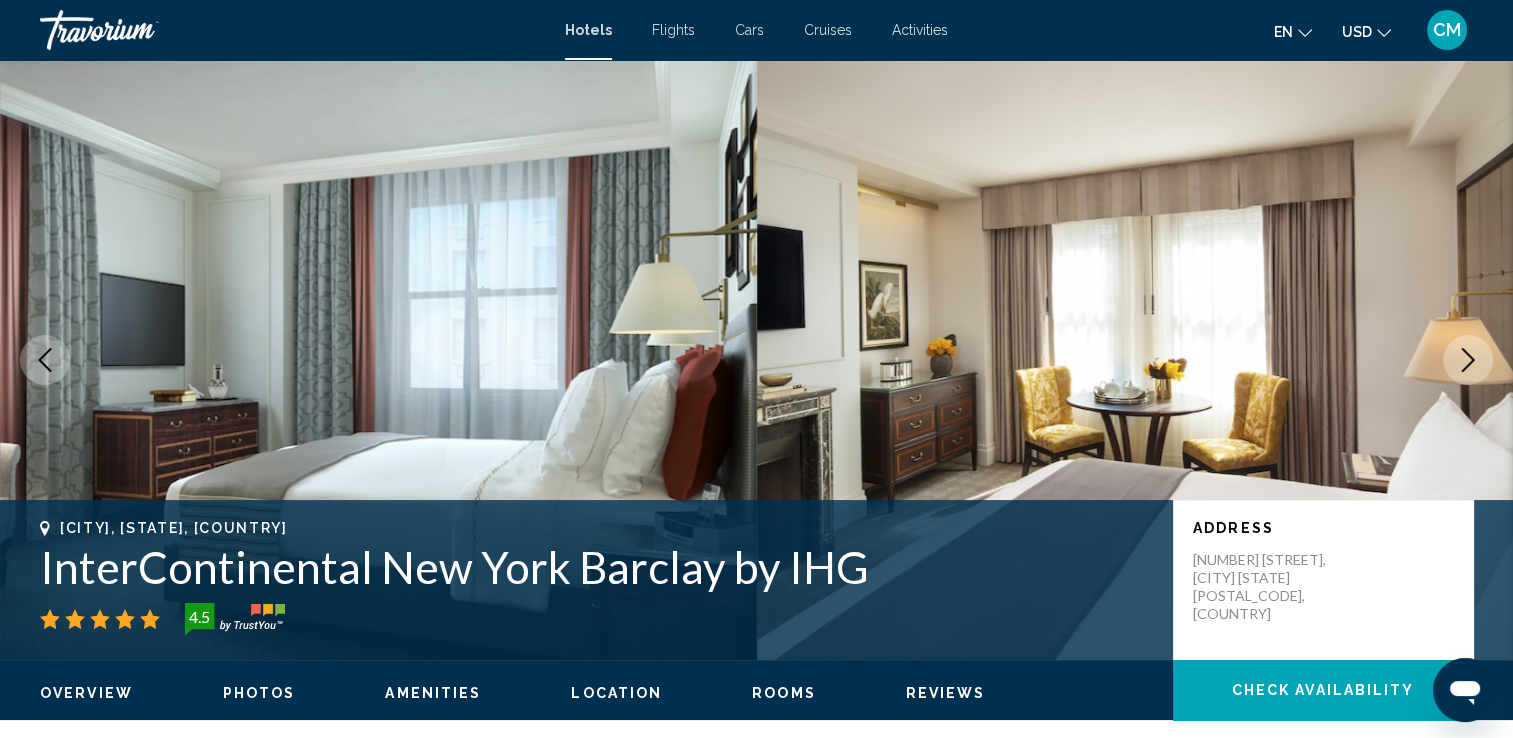 click 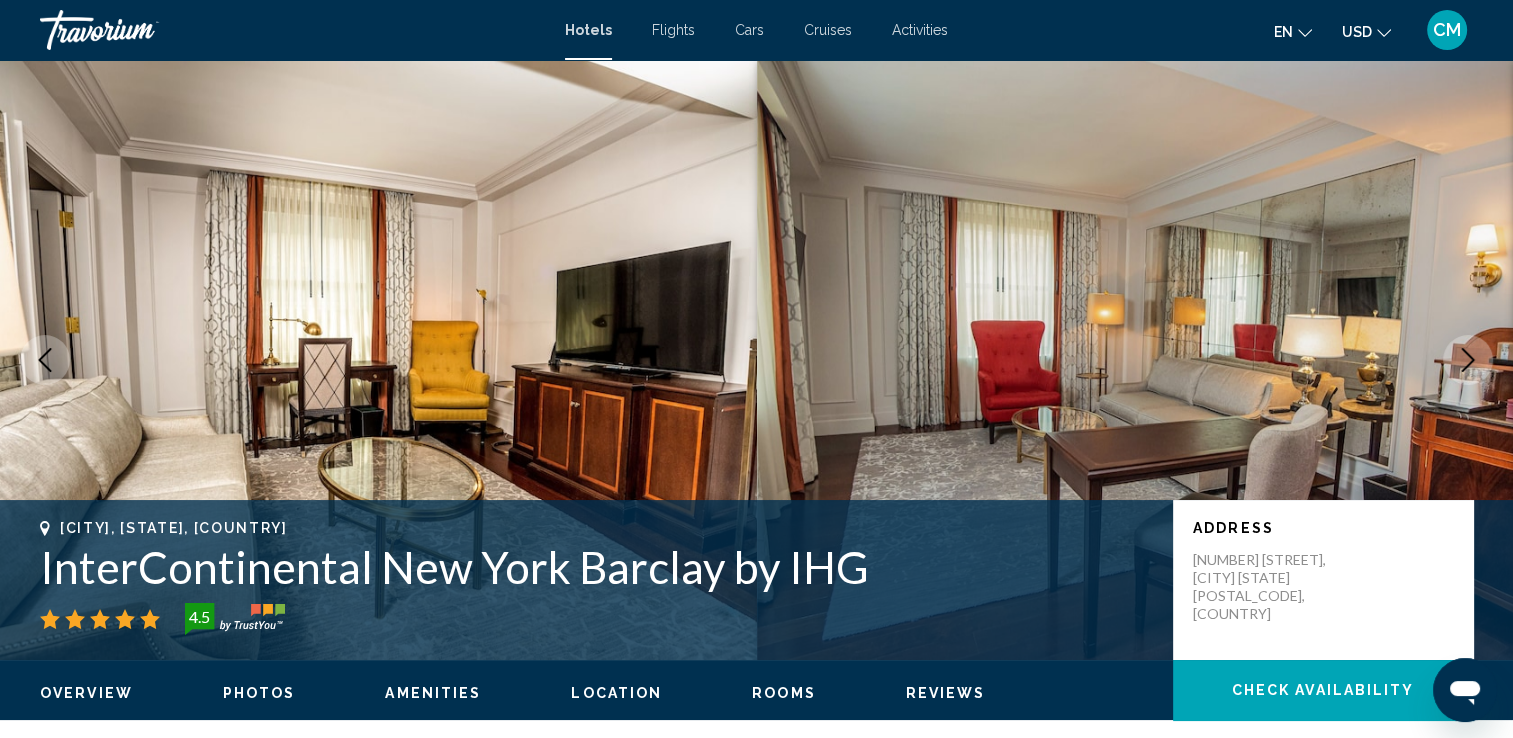 click 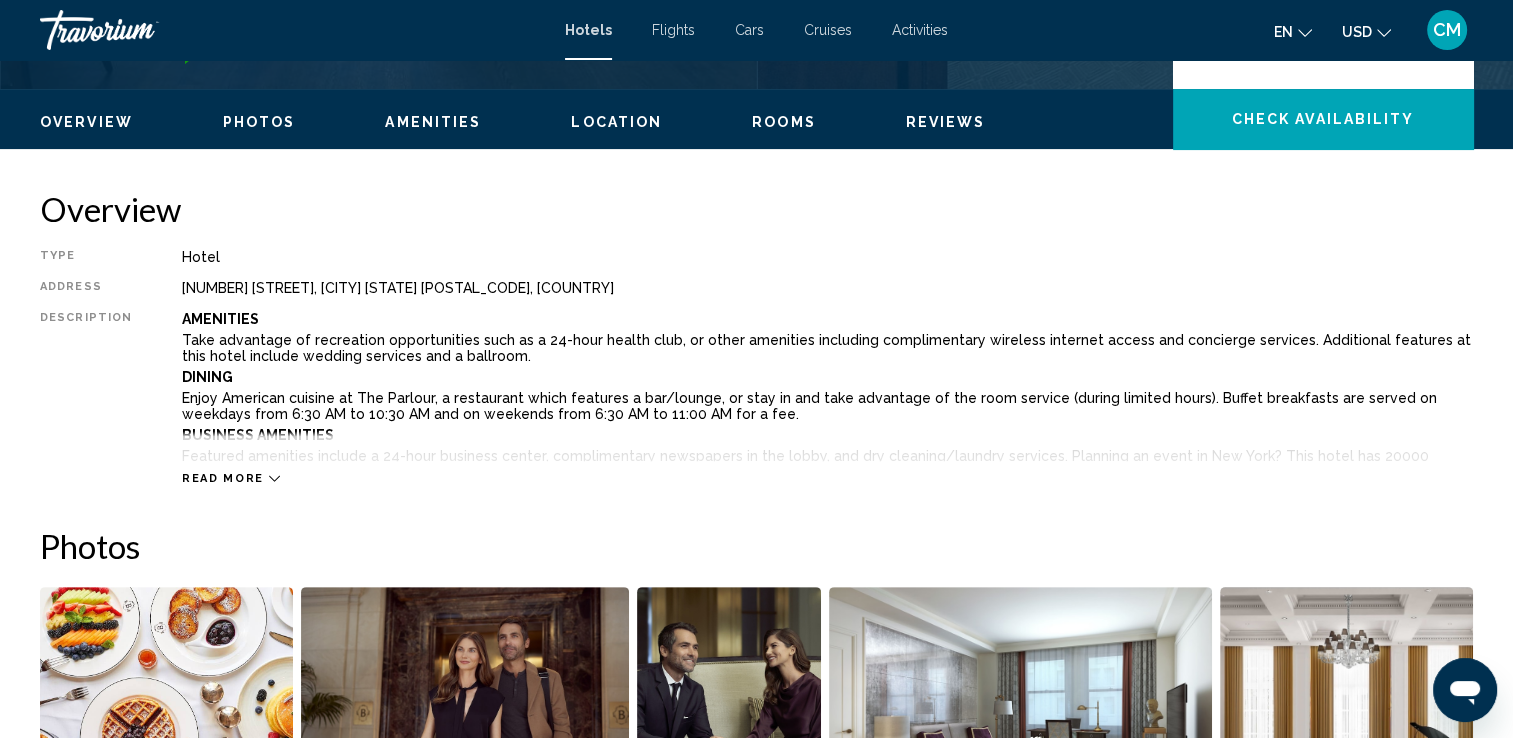 scroll, scrollTop: 600, scrollLeft: 0, axis: vertical 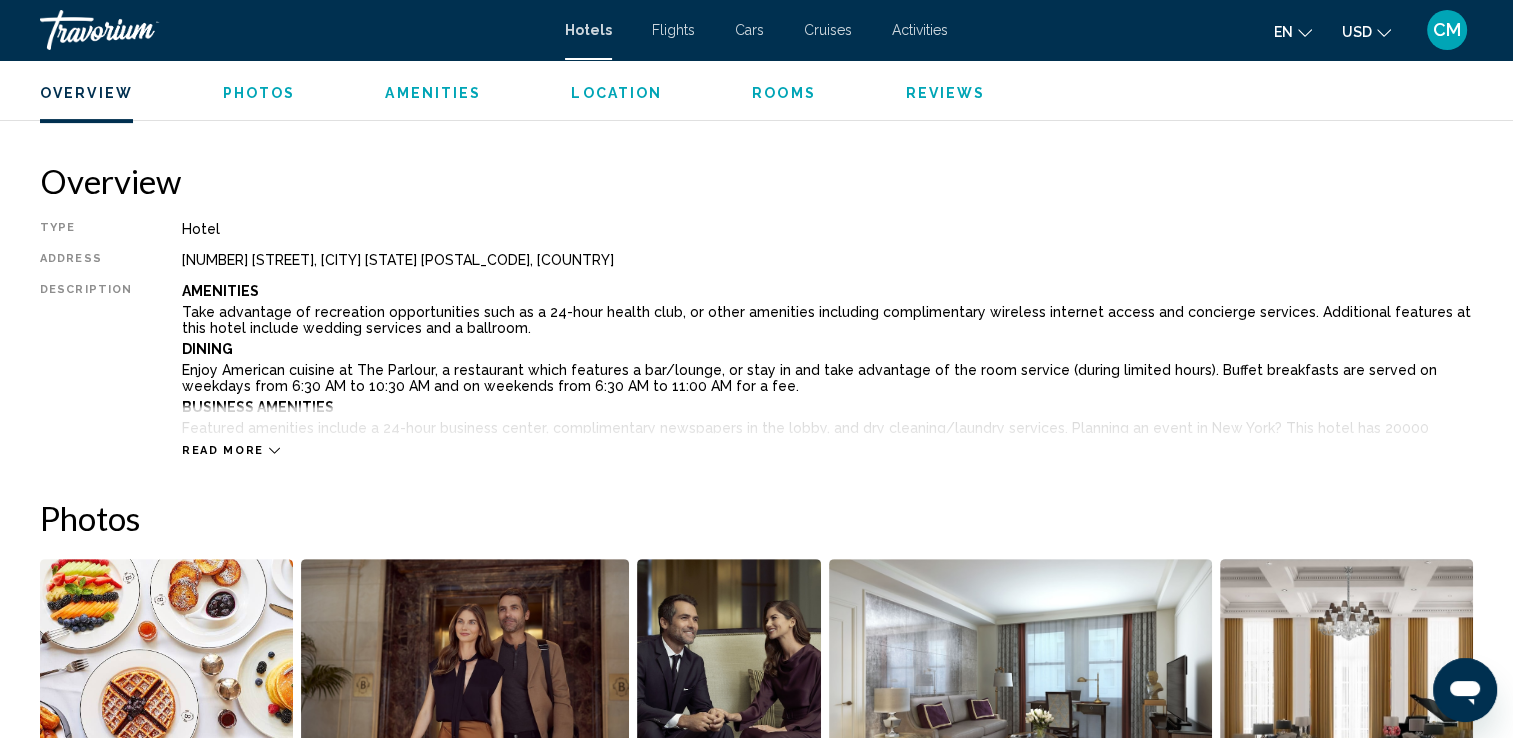 click on "Read more" at bounding box center (223, 450) 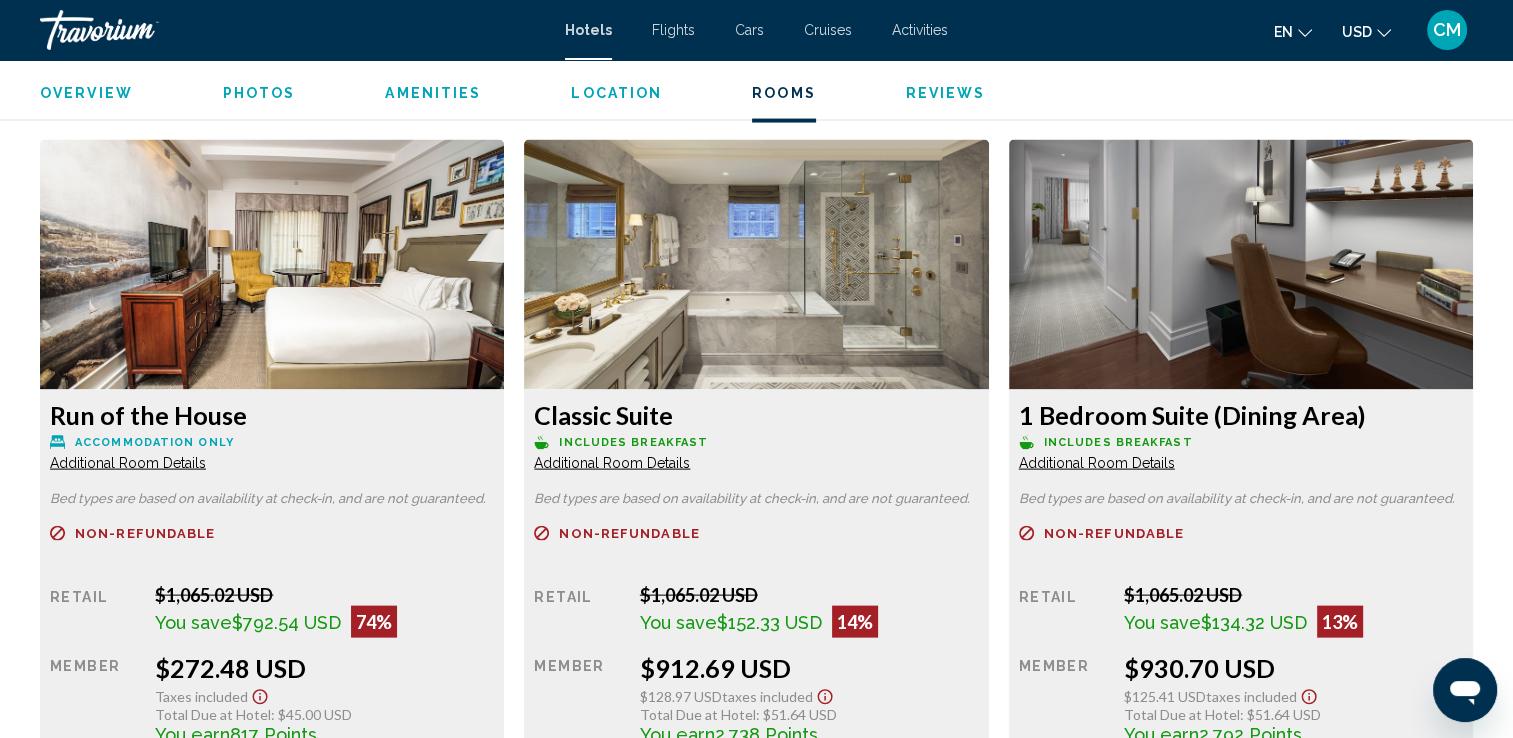 scroll, scrollTop: 4100, scrollLeft: 0, axis: vertical 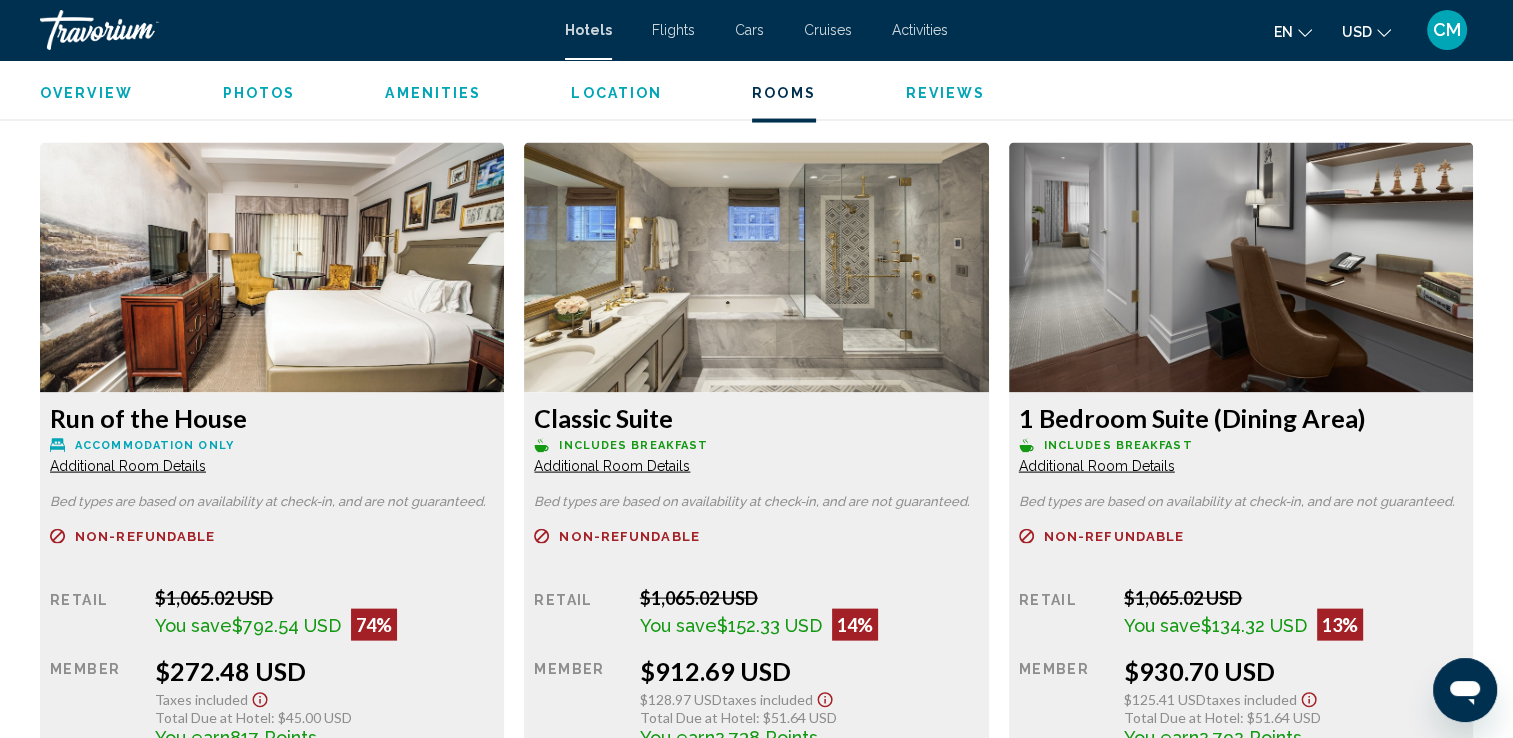 click at bounding box center [272, 268] 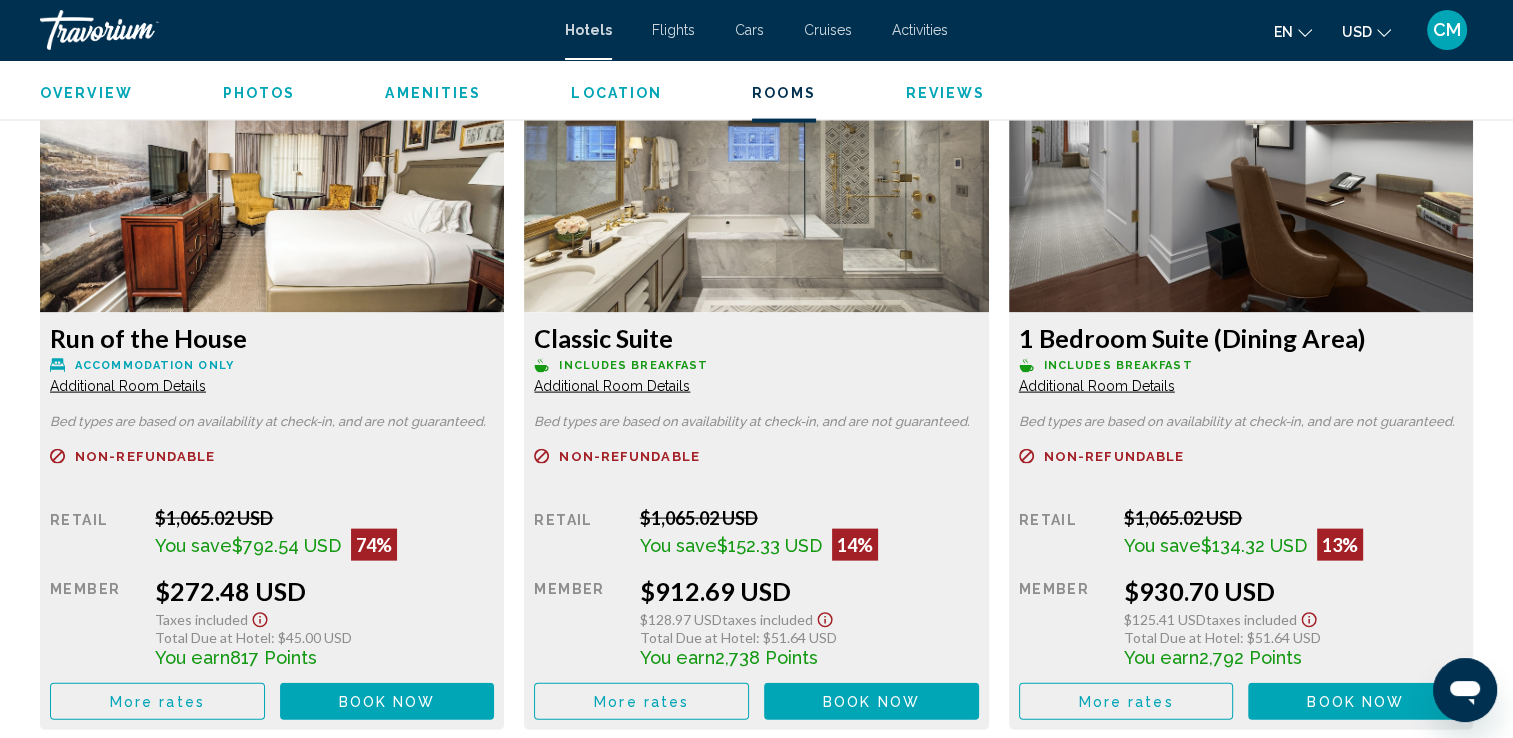 scroll, scrollTop: 4300, scrollLeft: 0, axis: vertical 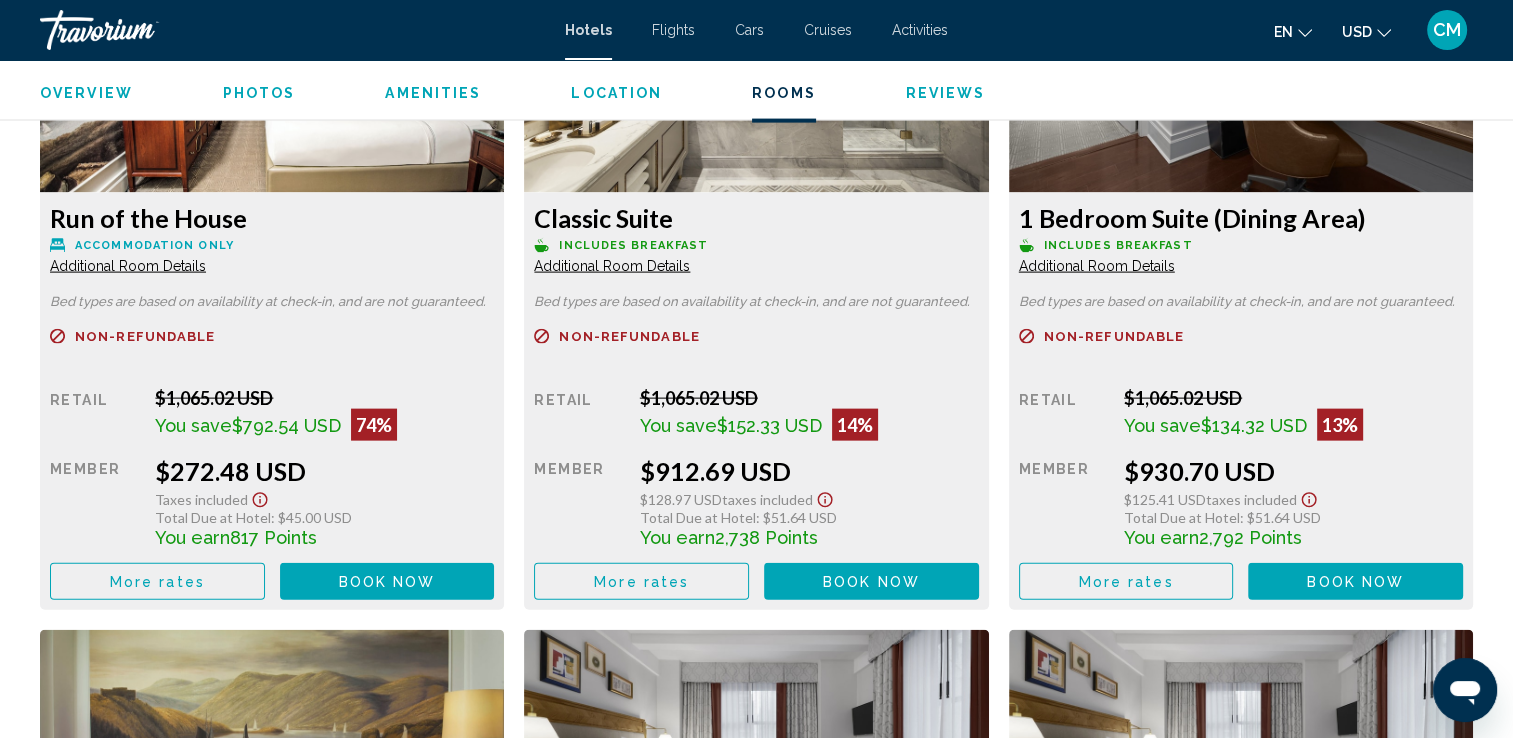 click on "Additional Room Details" at bounding box center [128, 266] 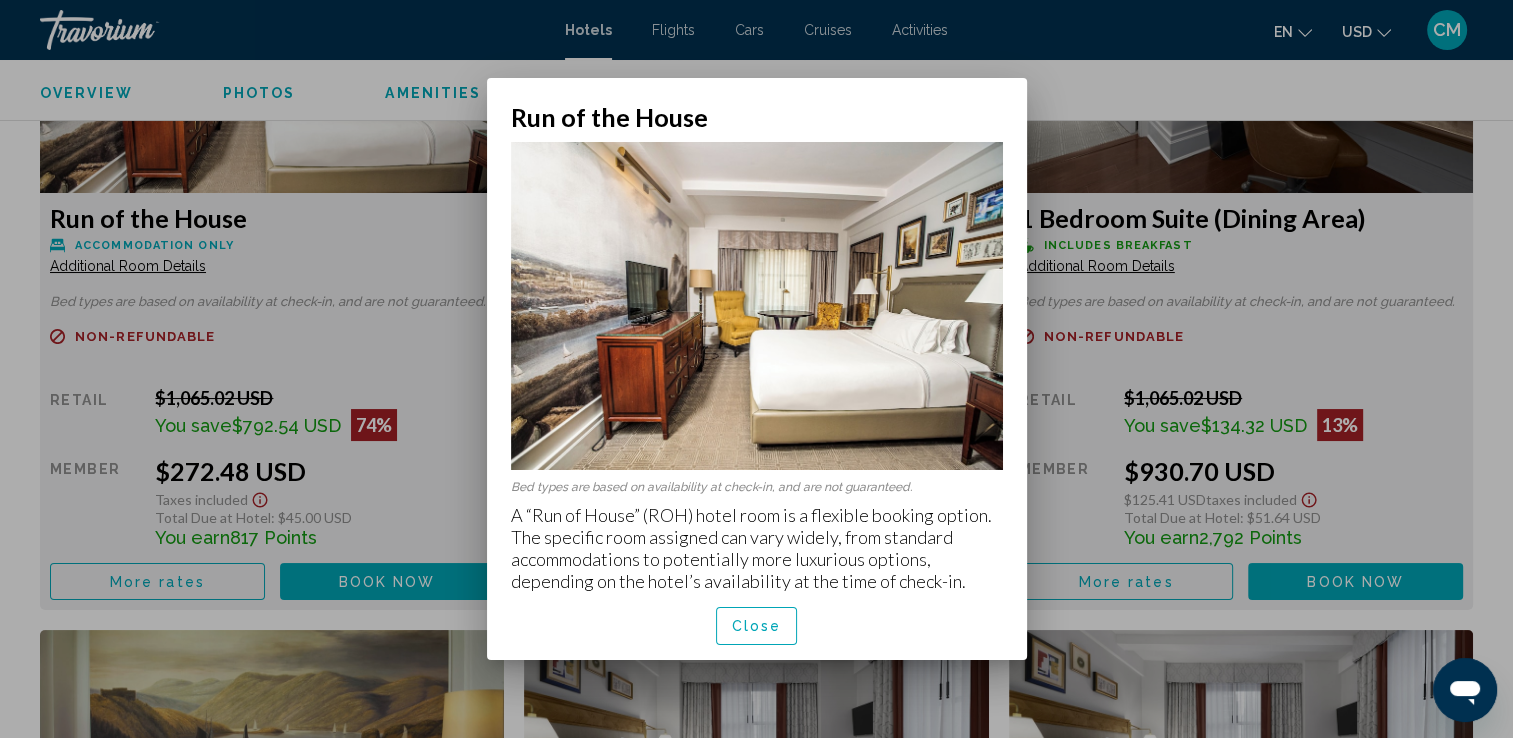 click at bounding box center [757, 306] 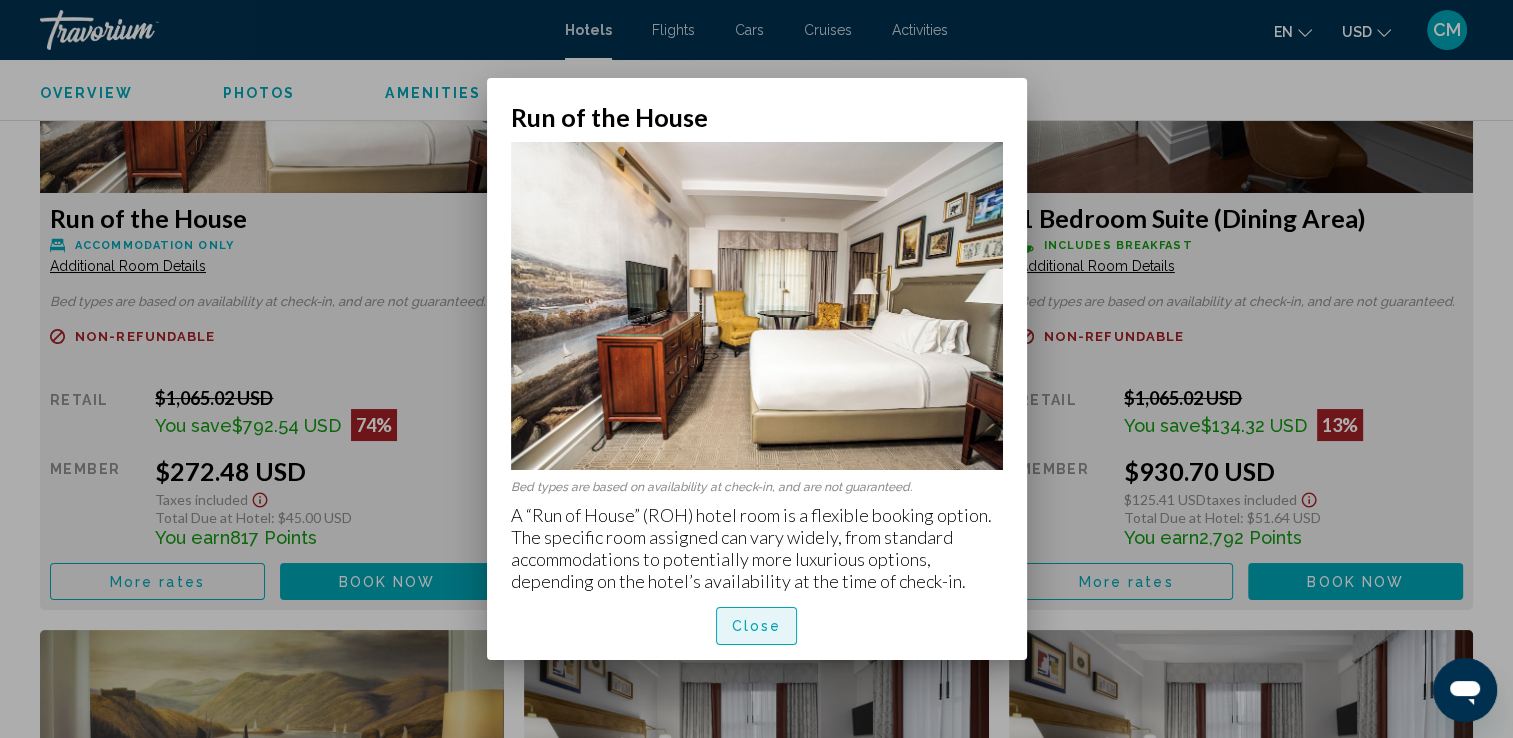 click on "Close" at bounding box center (757, 627) 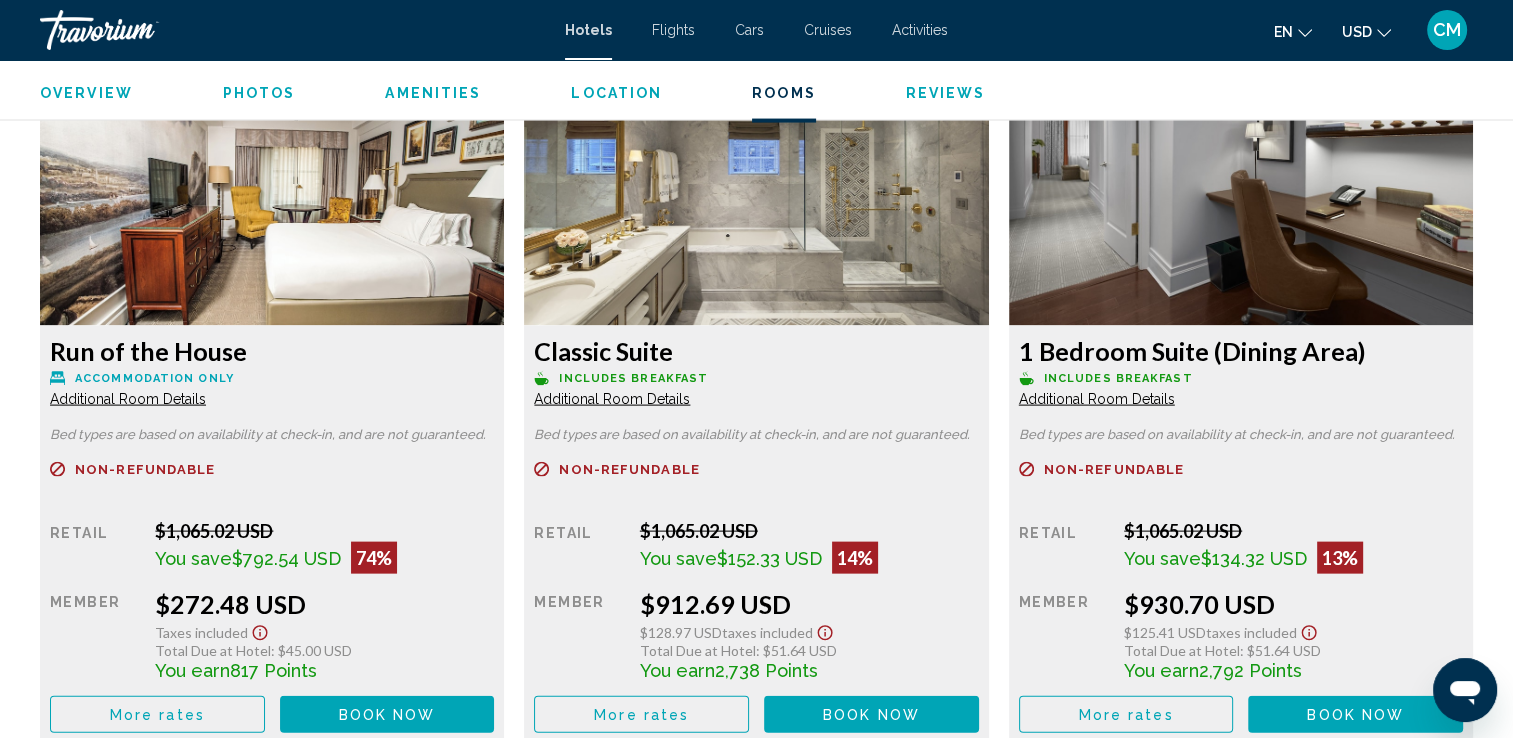scroll, scrollTop: 4300, scrollLeft: 0, axis: vertical 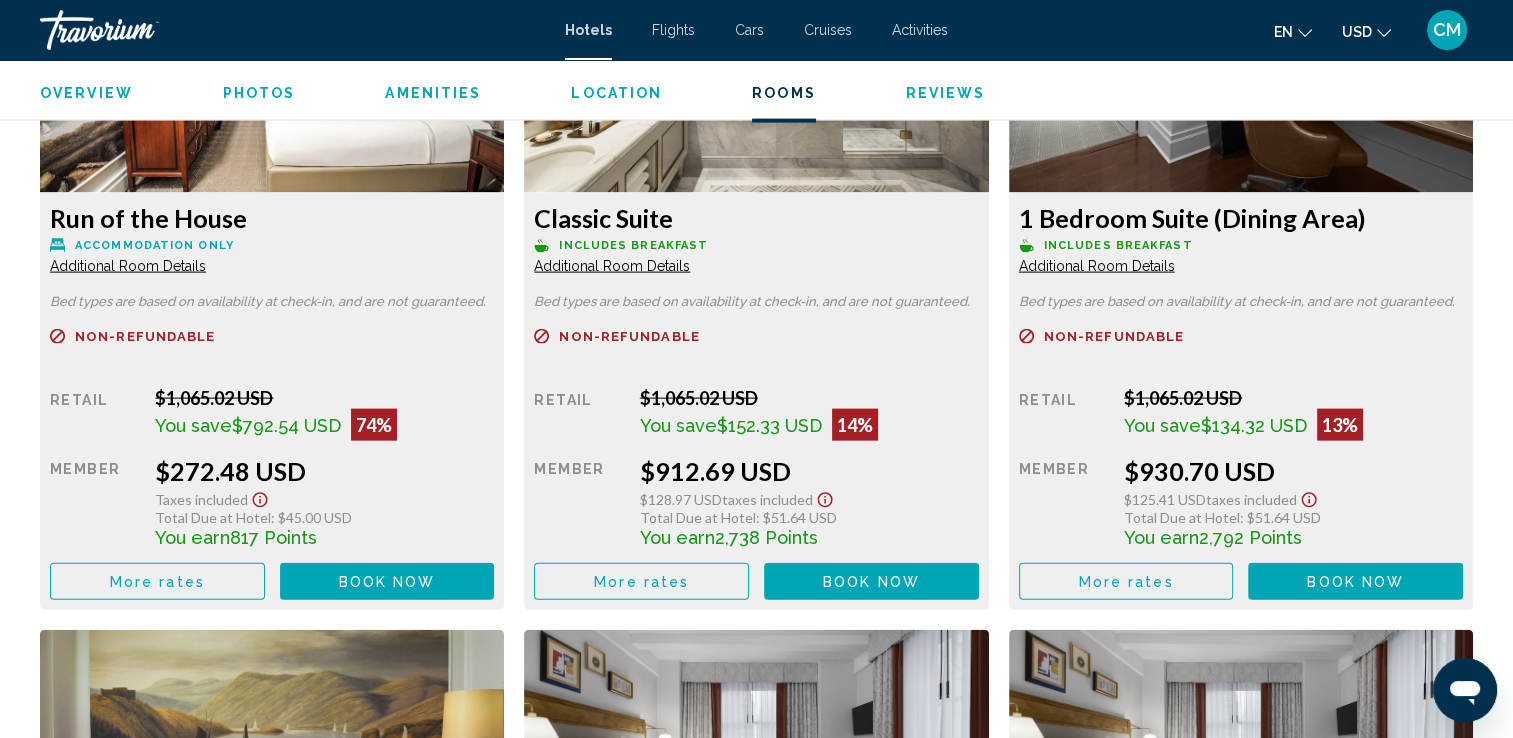 click on "Book now" at bounding box center [387, 582] 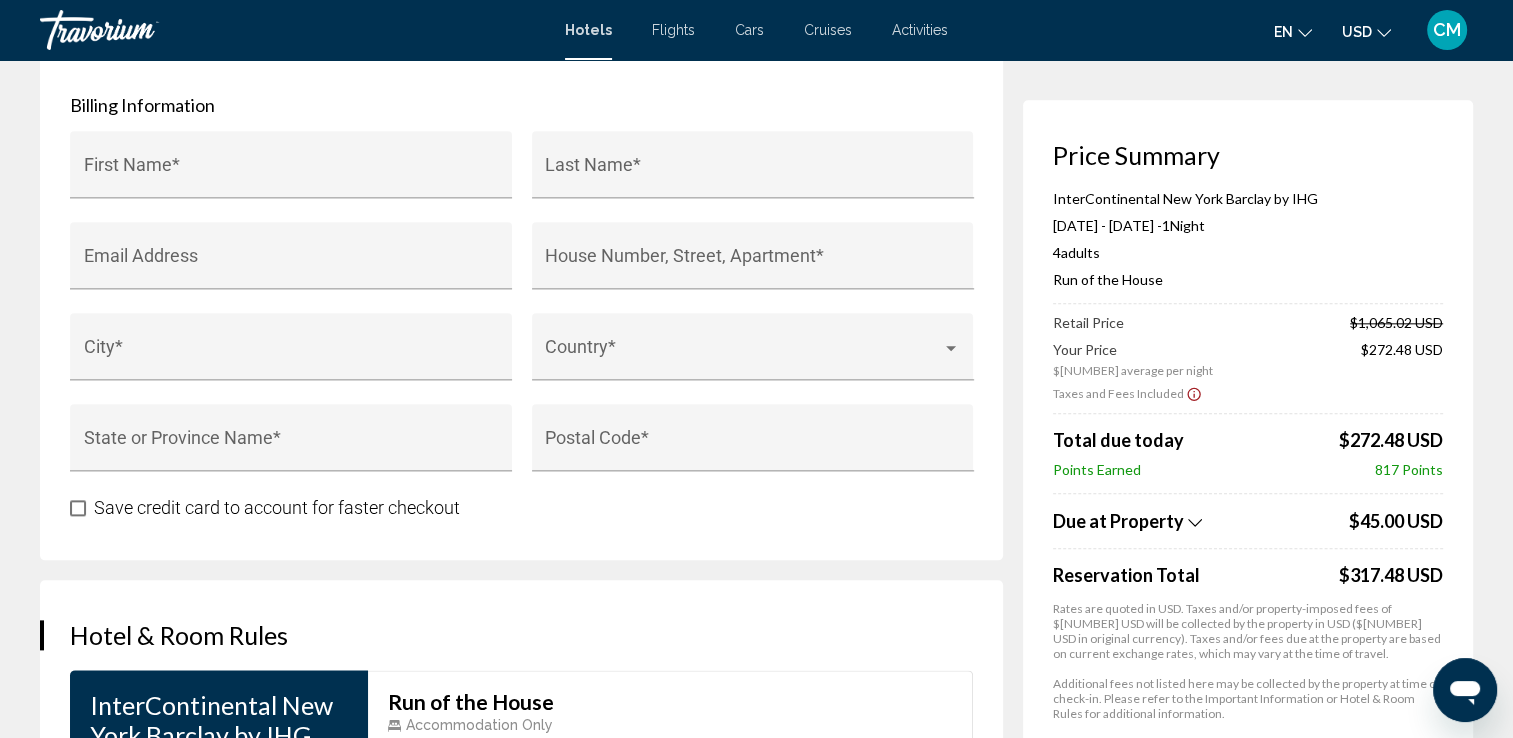 scroll, scrollTop: 1950, scrollLeft: 0, axis: vertical 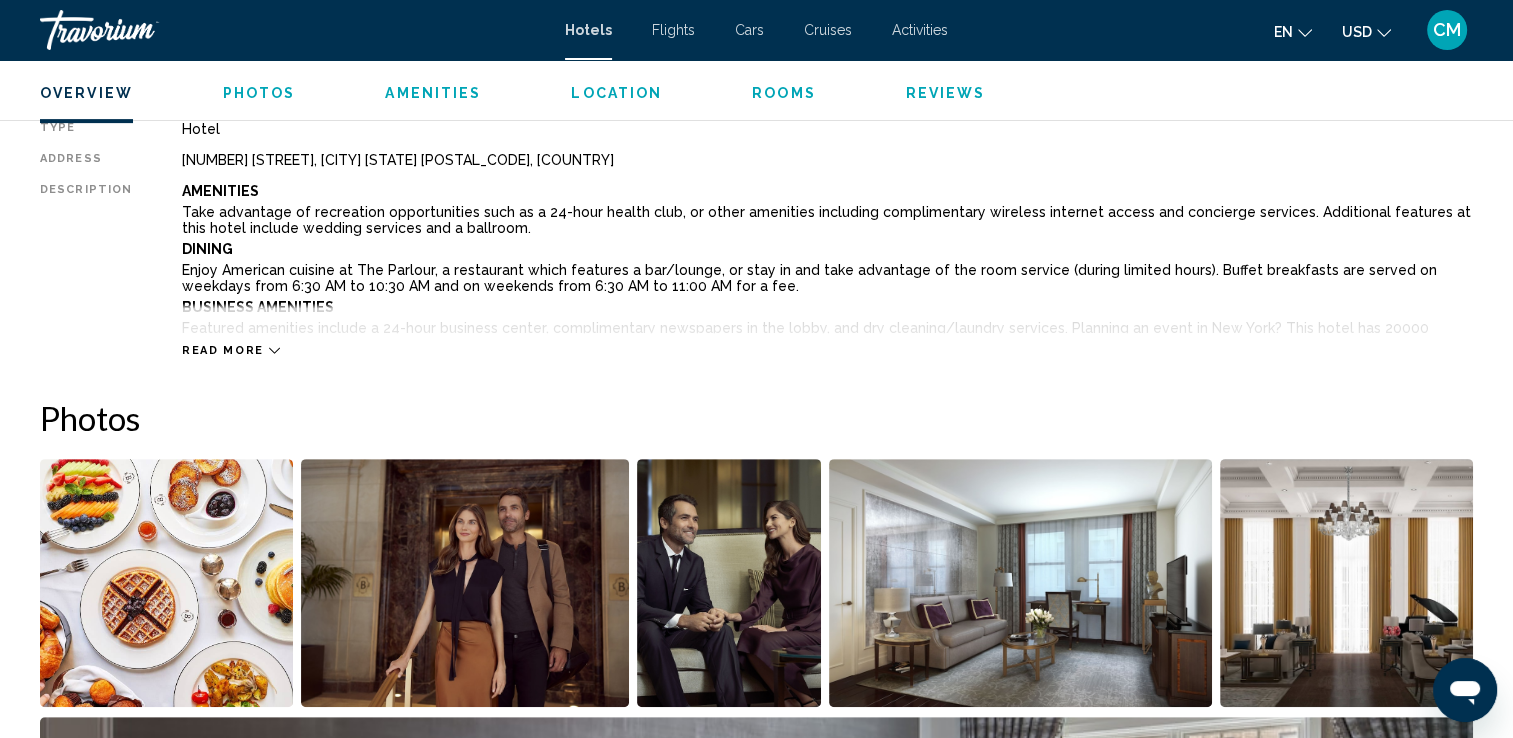 click on "Read more" at bounding box center [223, 350] 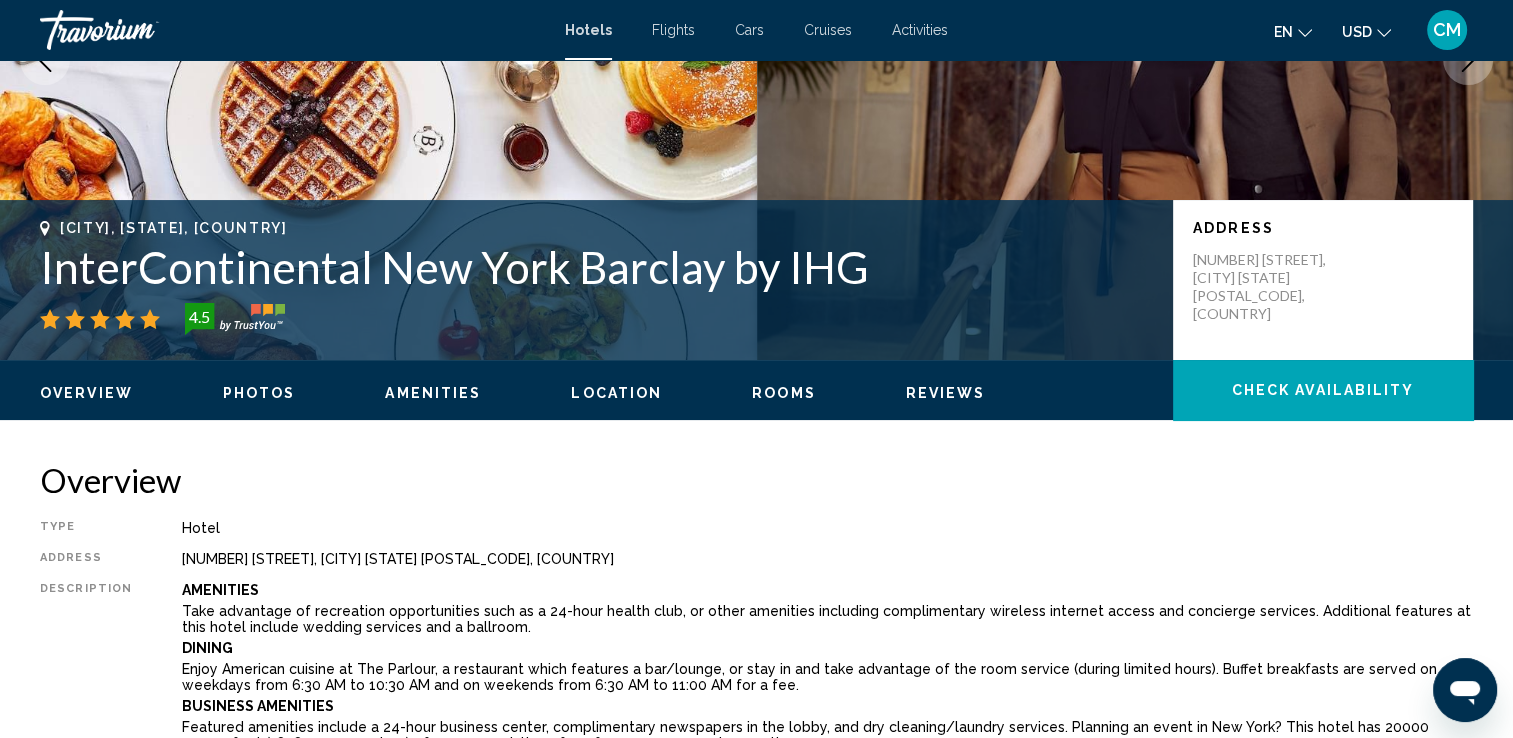 scroll, scrollTop: 0, scrollLeft: 0, axis: both 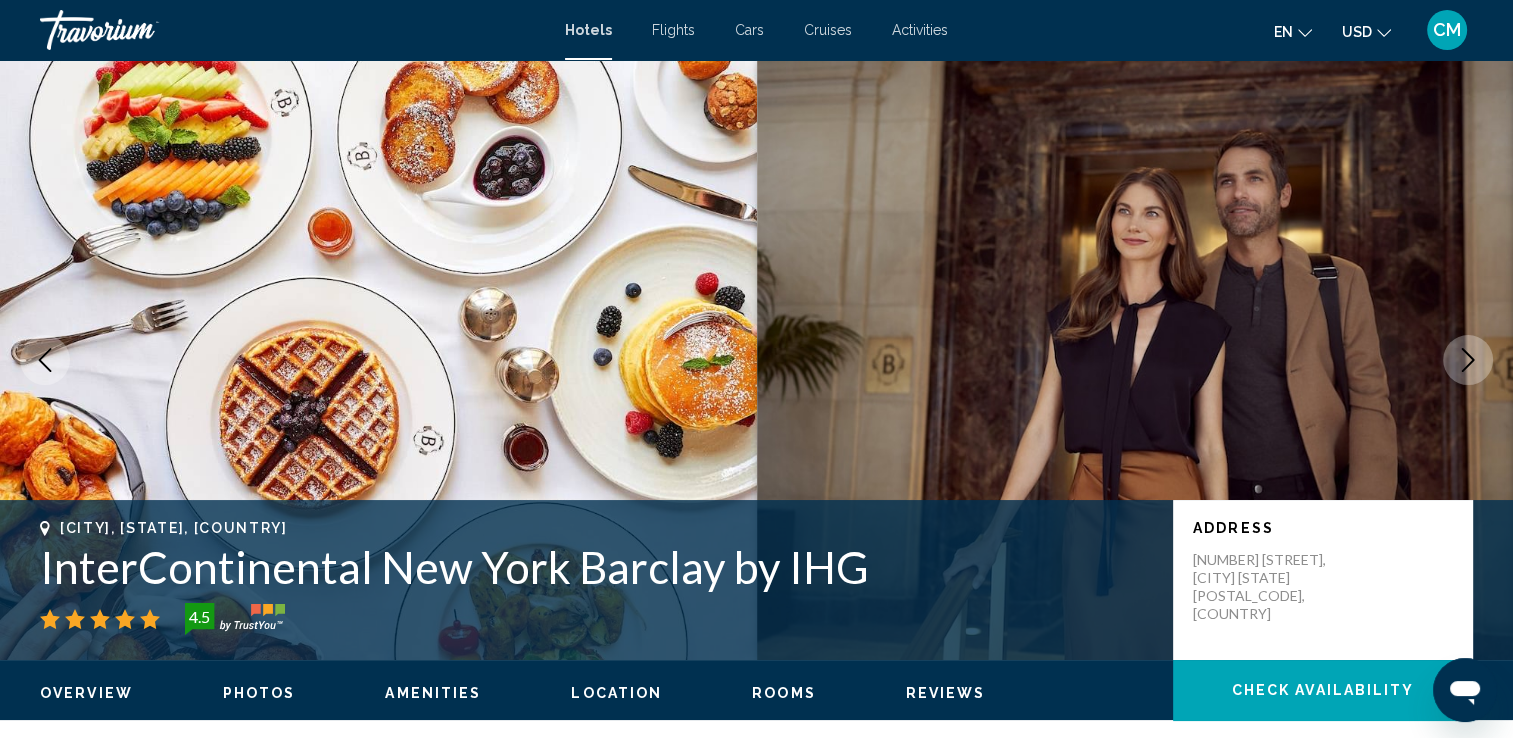click 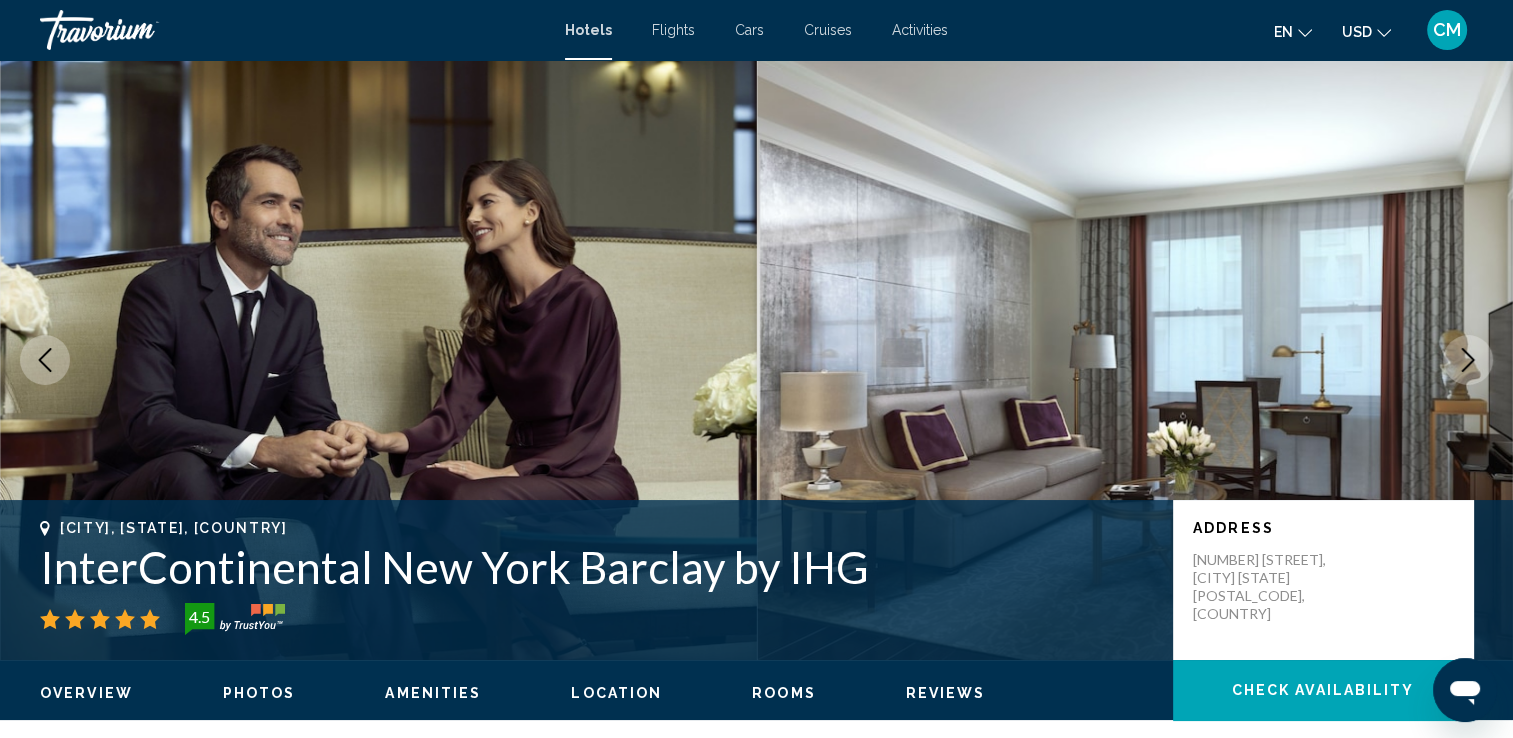 click 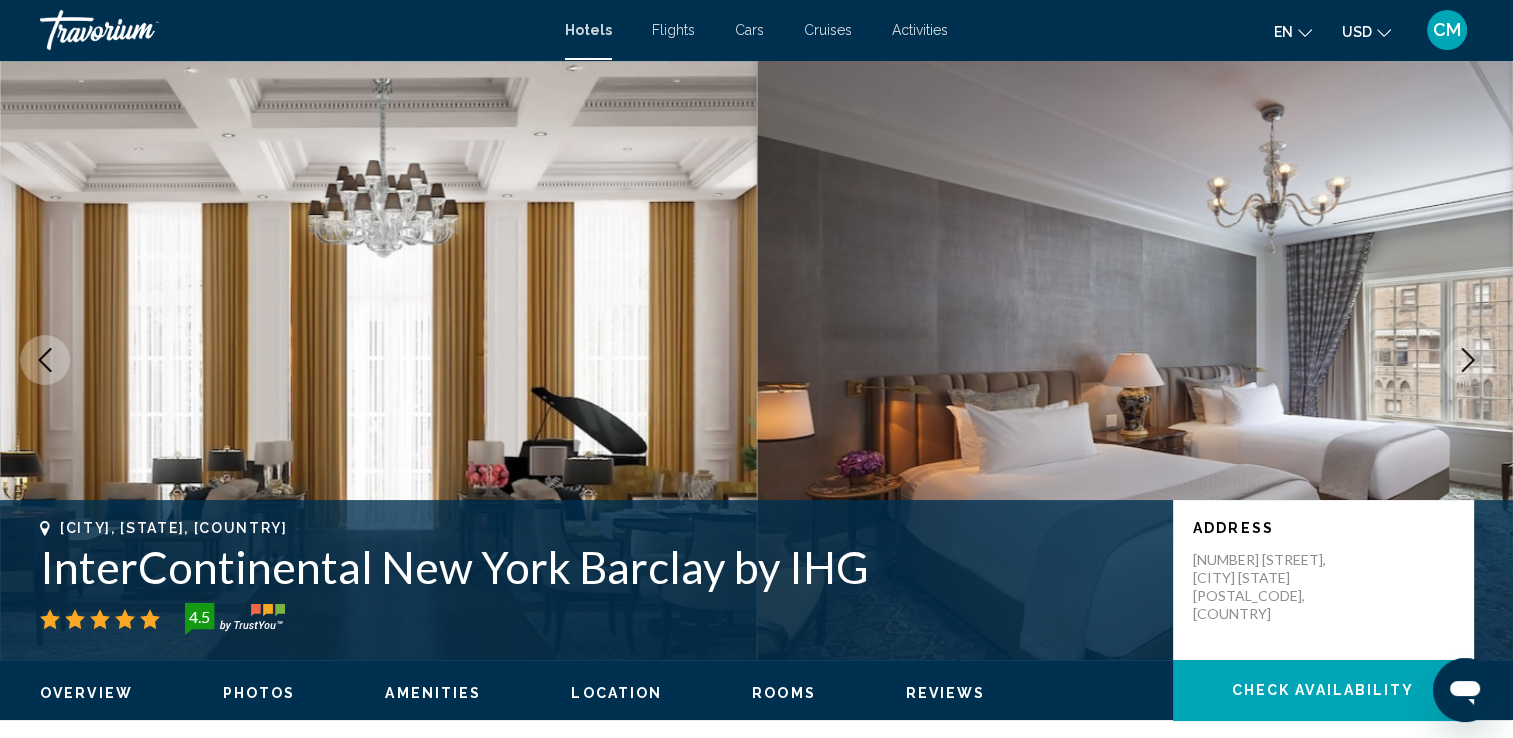 click 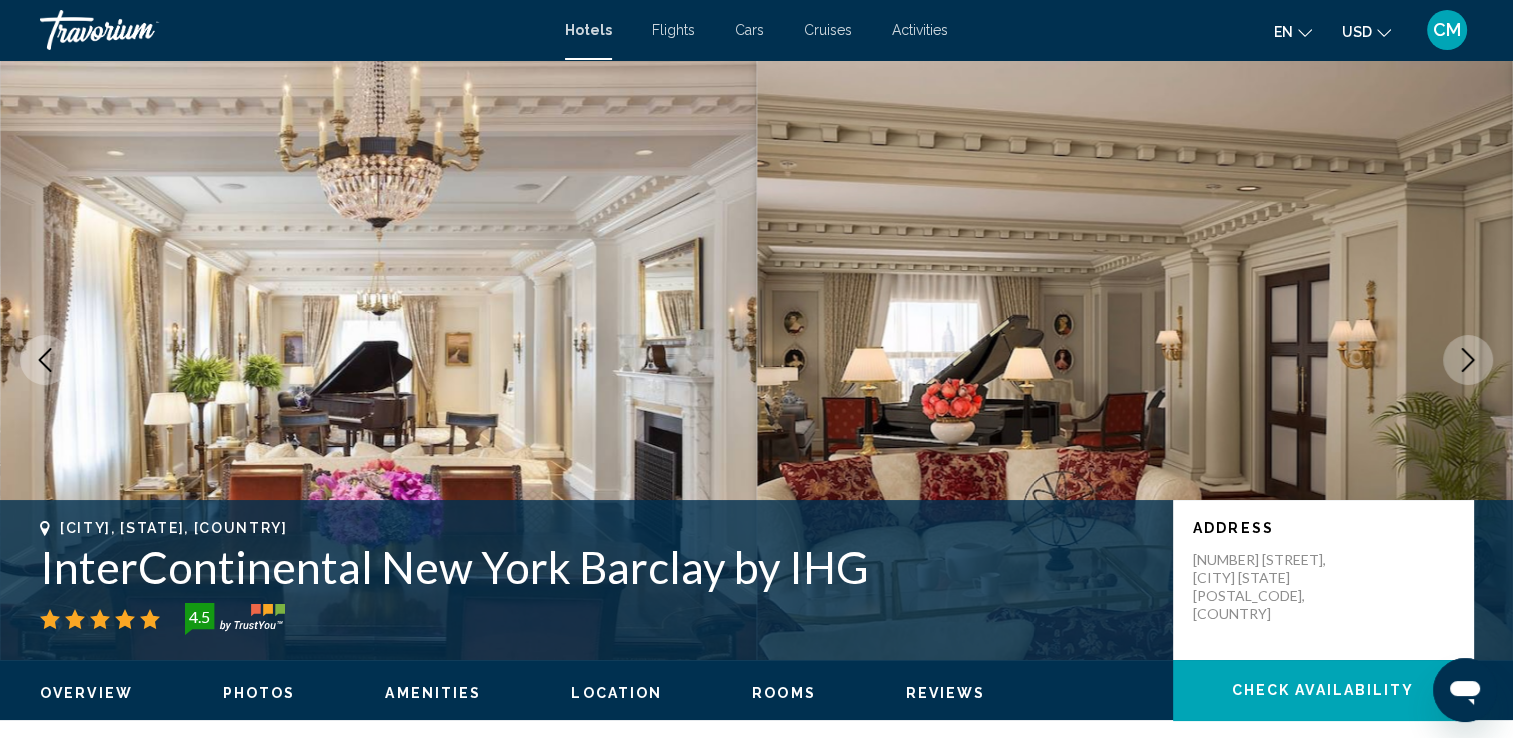 click 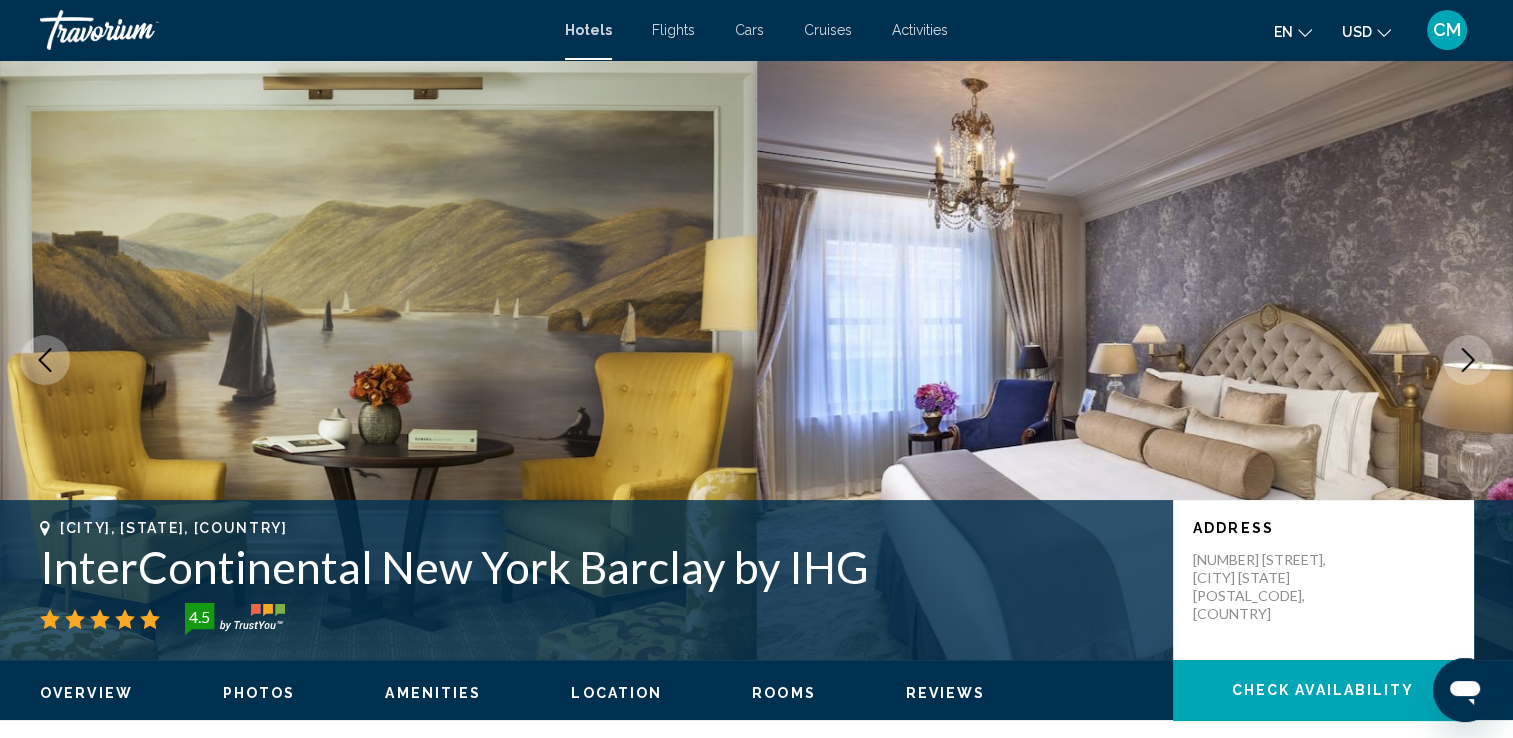 click 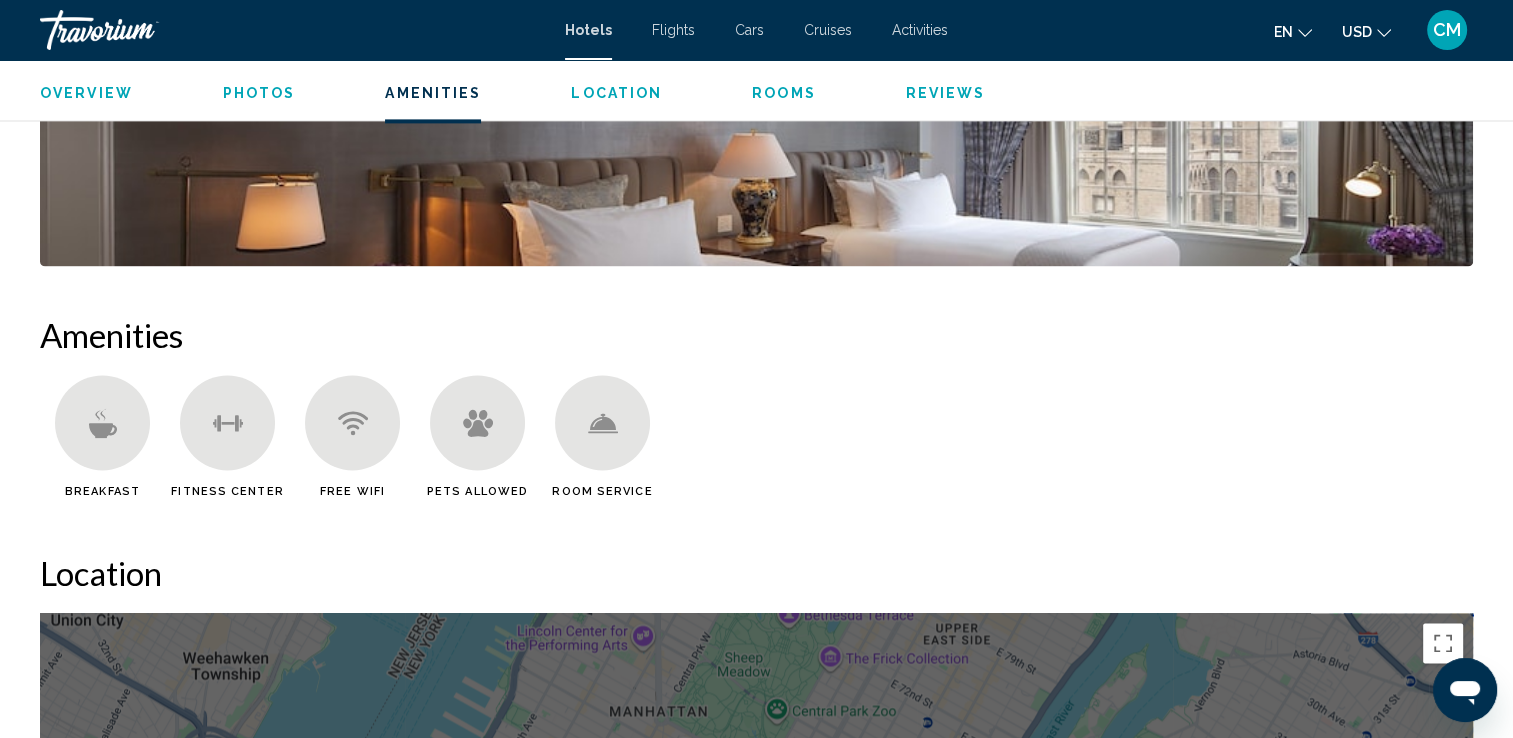 scroll, scrollTop: 2800, scrollLeft: 0, axis: vertical 